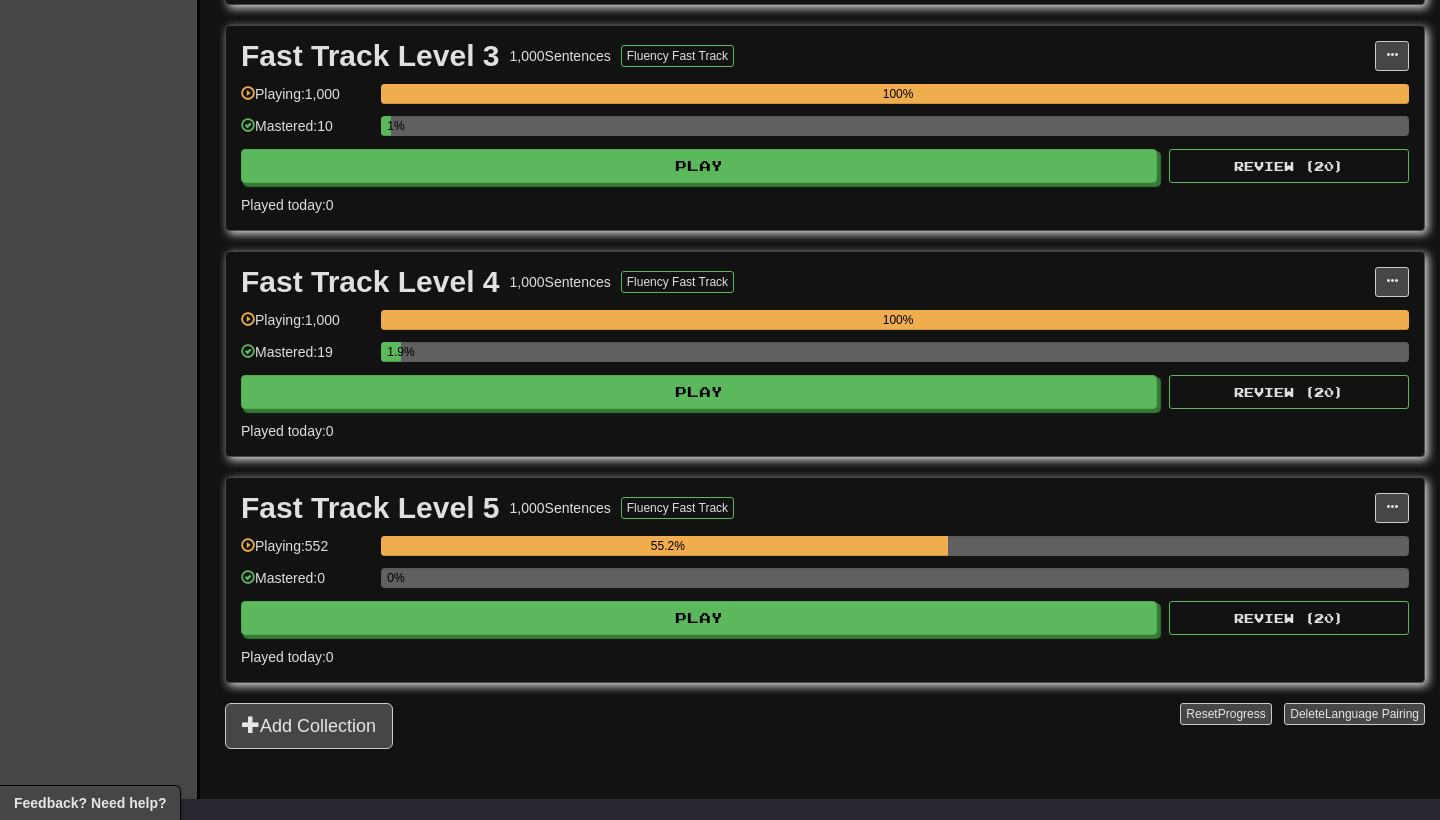 scroll, scrollTop: 1011, scrollLeft: 0, axis: vertical 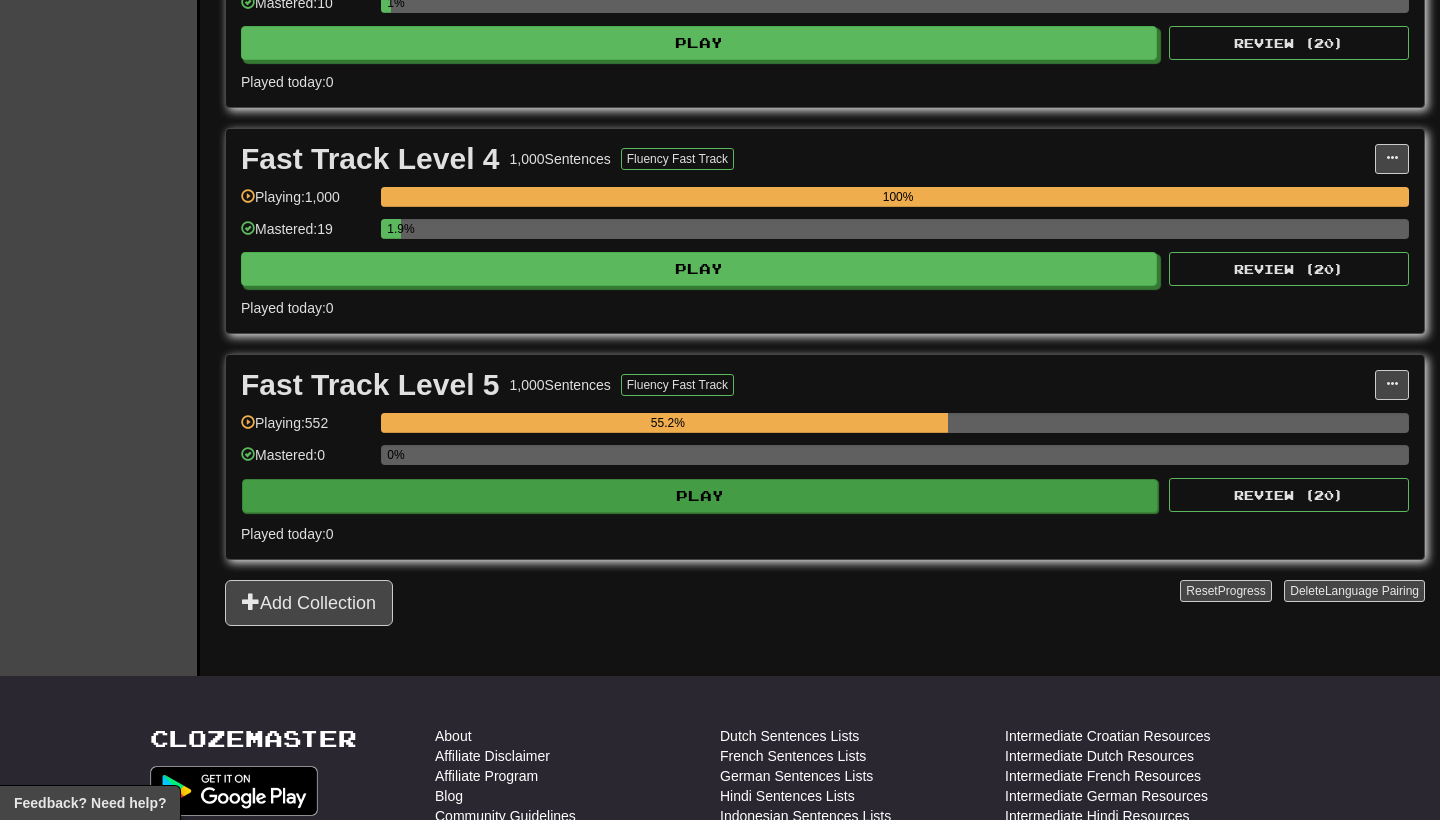 click on "Play" at bounding box center (700, 496) 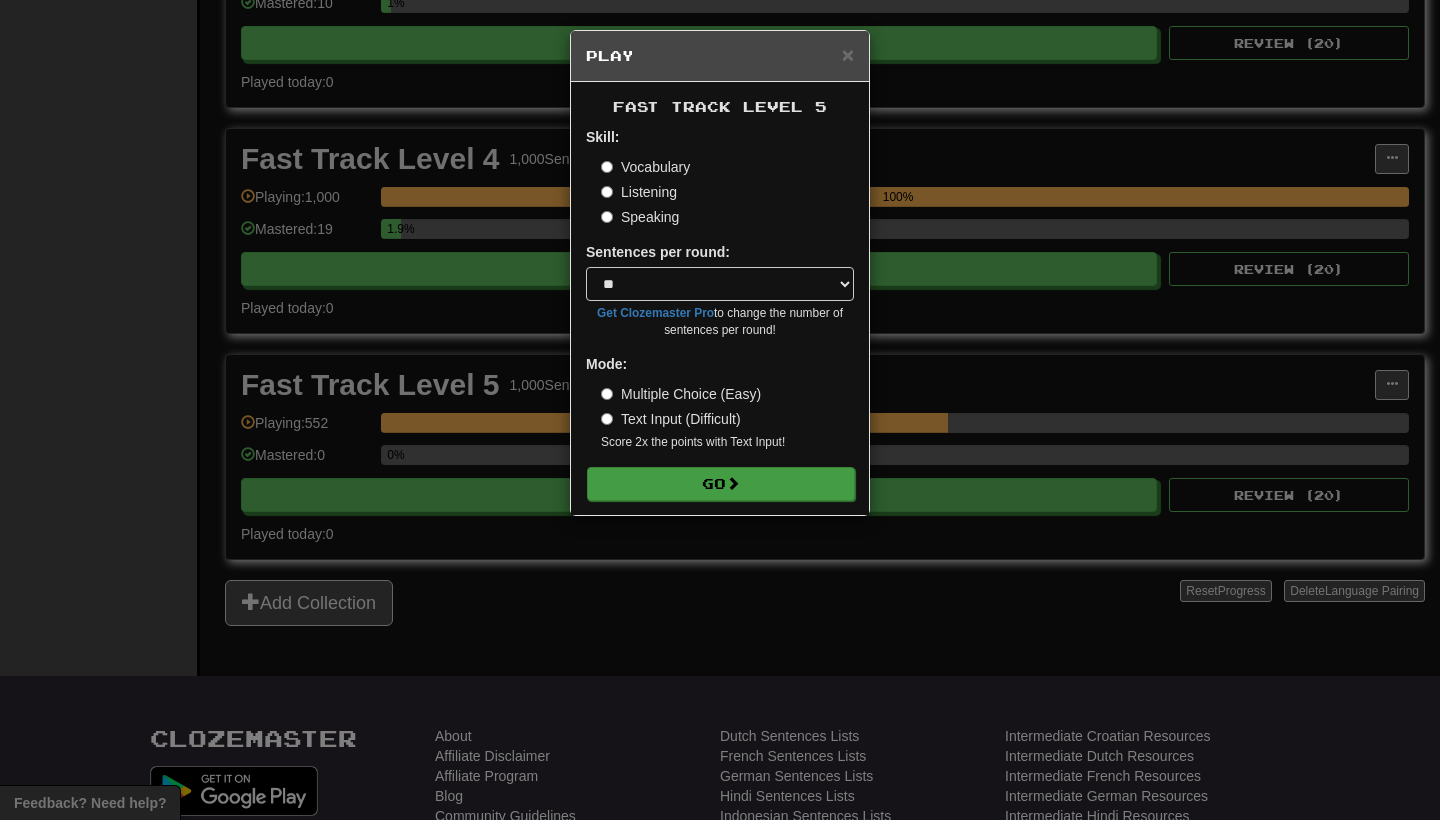 click on "Go" at bounding box center (721, 484) 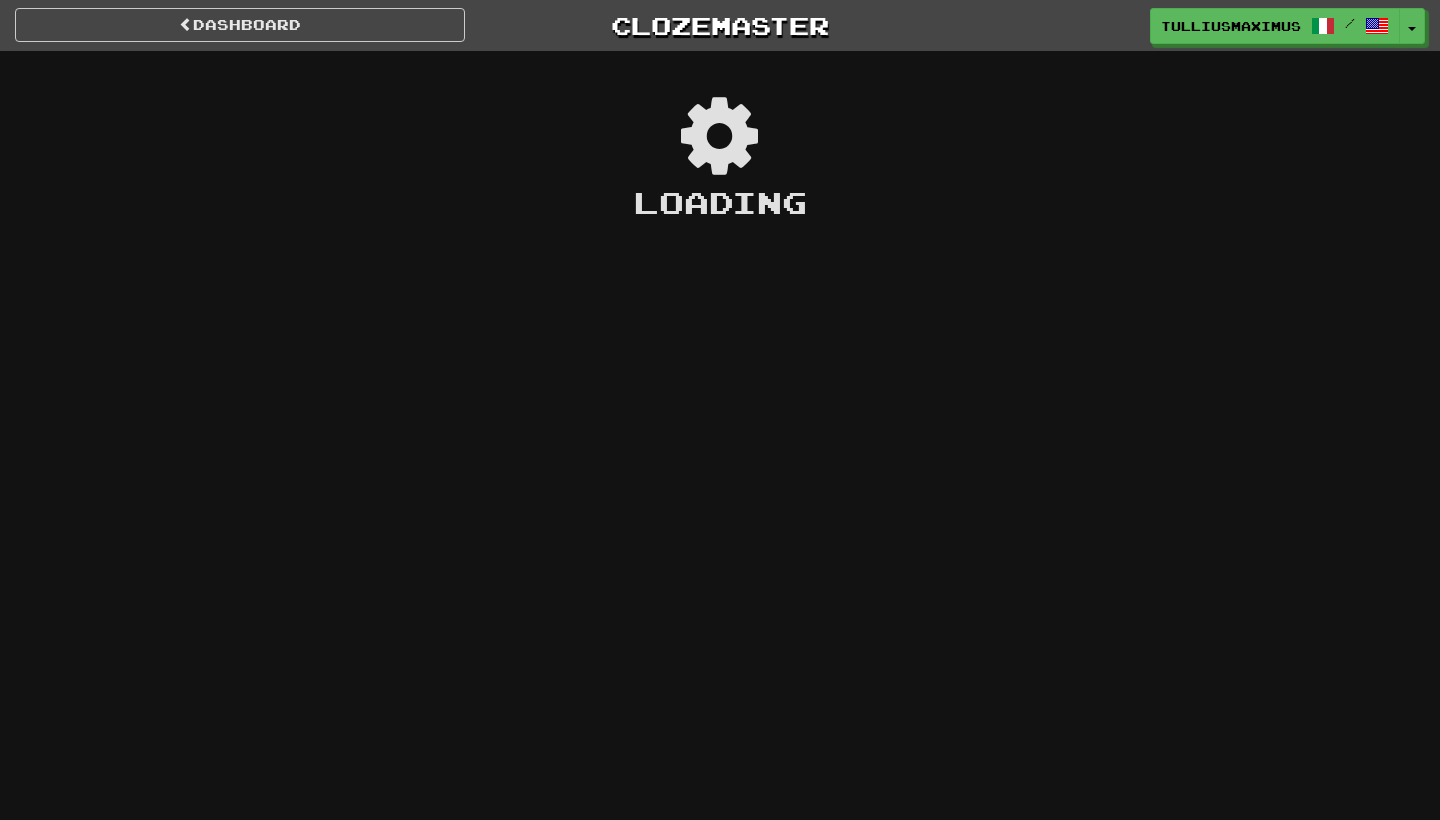 scroll, scrollTop: 0, scrollLeft: 0, axis: both 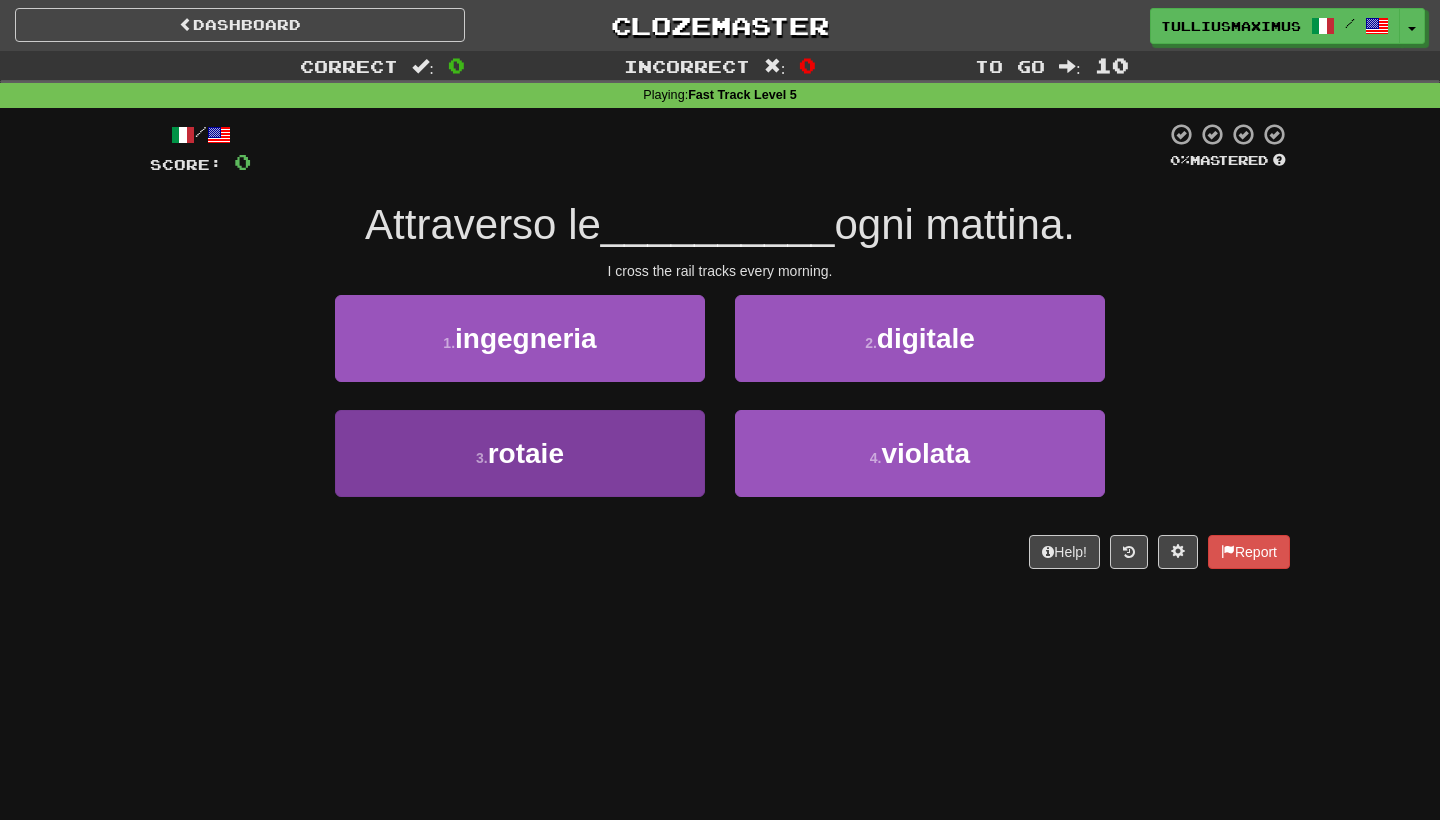 click on "3 .  rotaie" at bounding box center (520, 453) 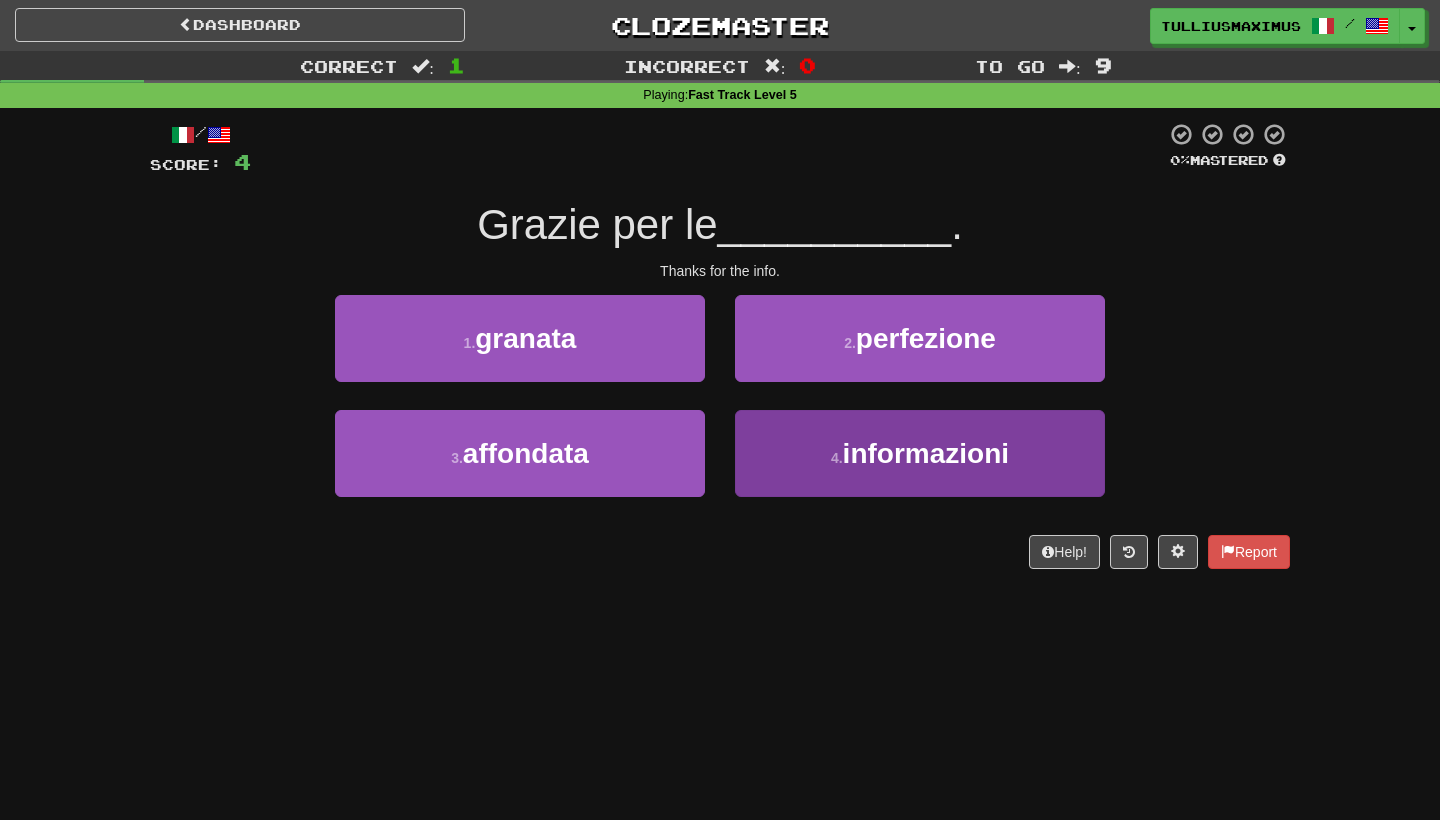 click on "4 .  informazioni" at bounding box center [920, 453] 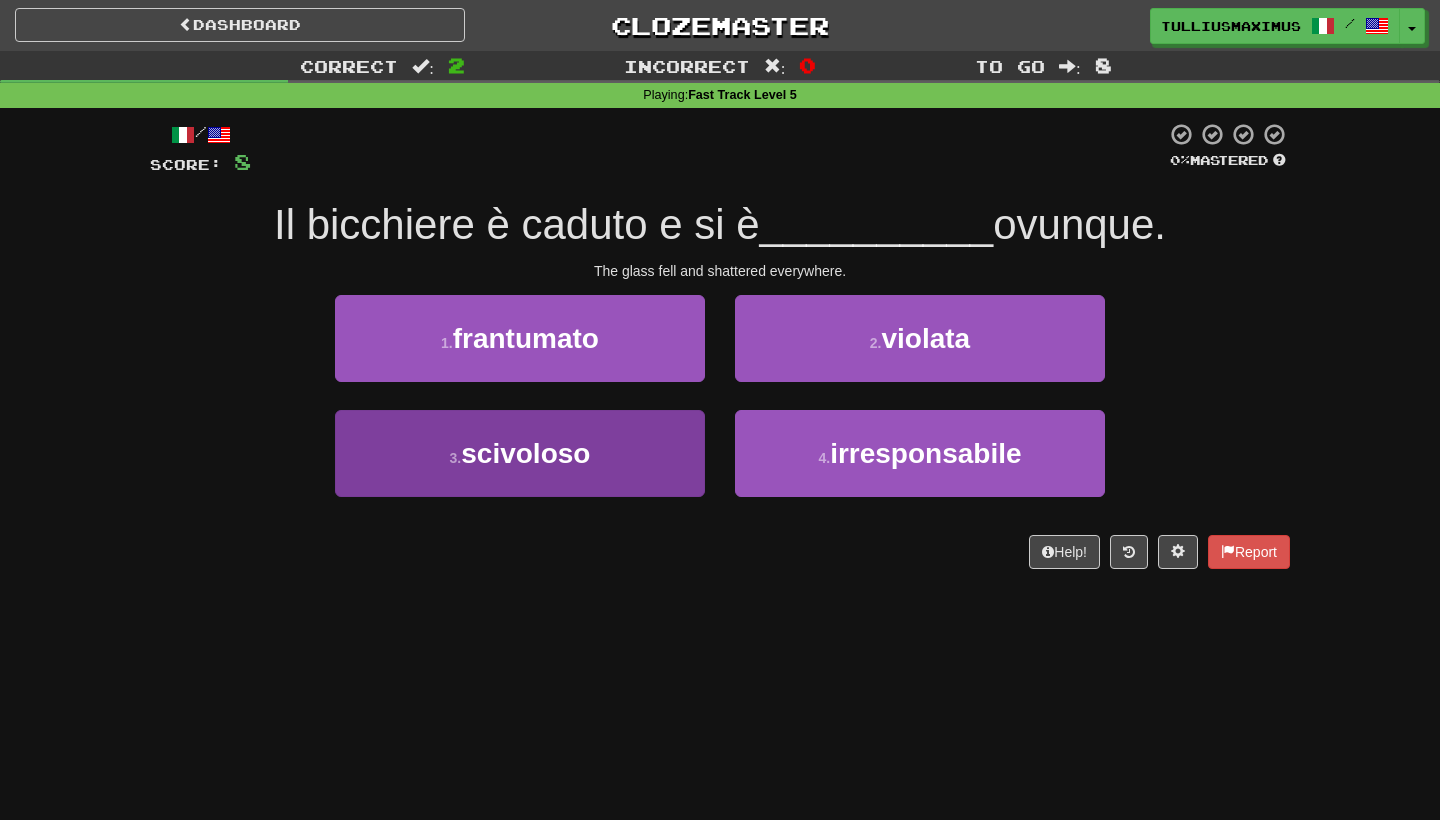 click on "3 .  scivoloso" at bounding box center [520, 453] 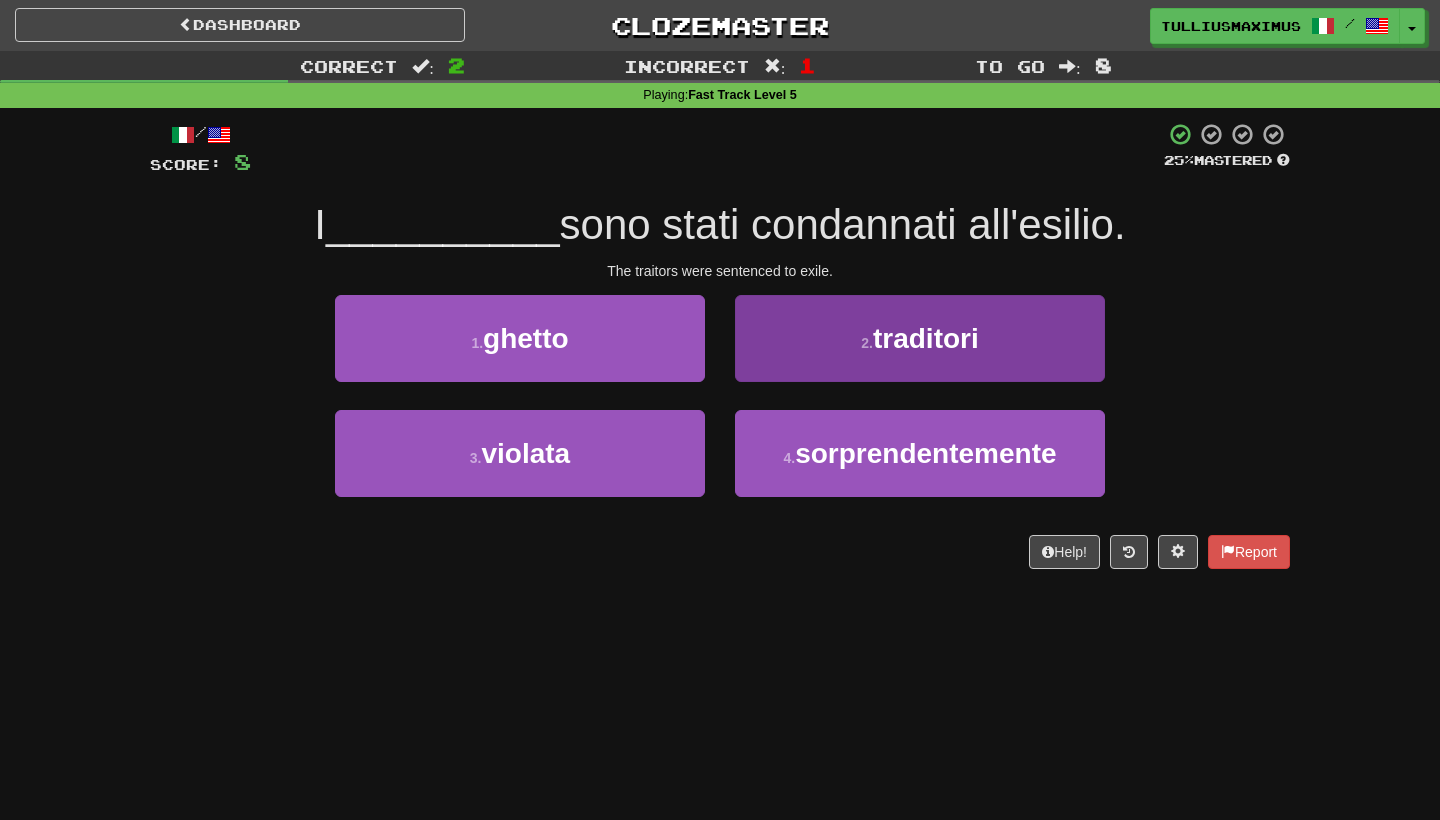 click on "2 .  traditori" at bounding box center [920, 338] 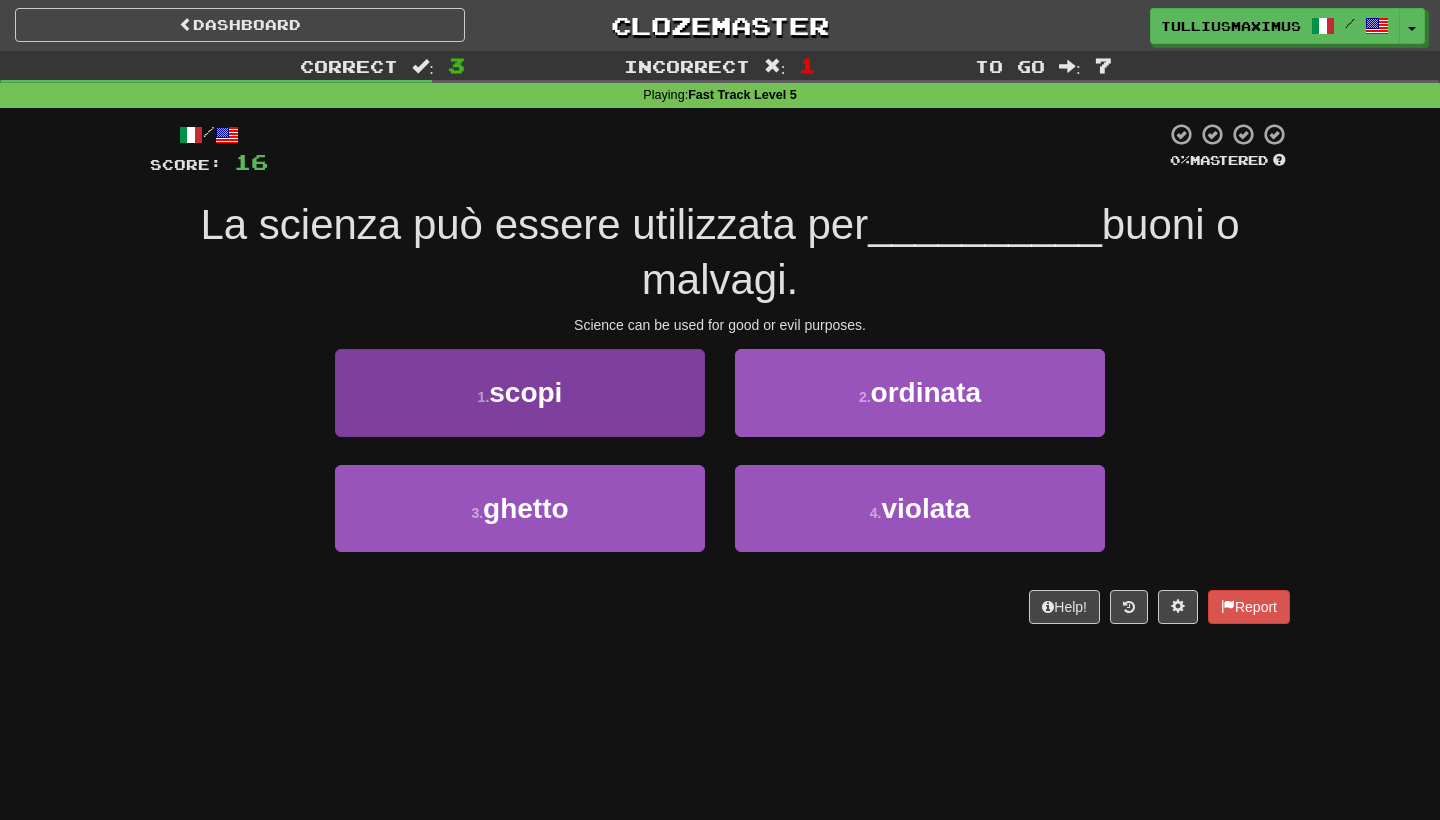 click on "1 .  scopi" at bounding box center [520, 392] 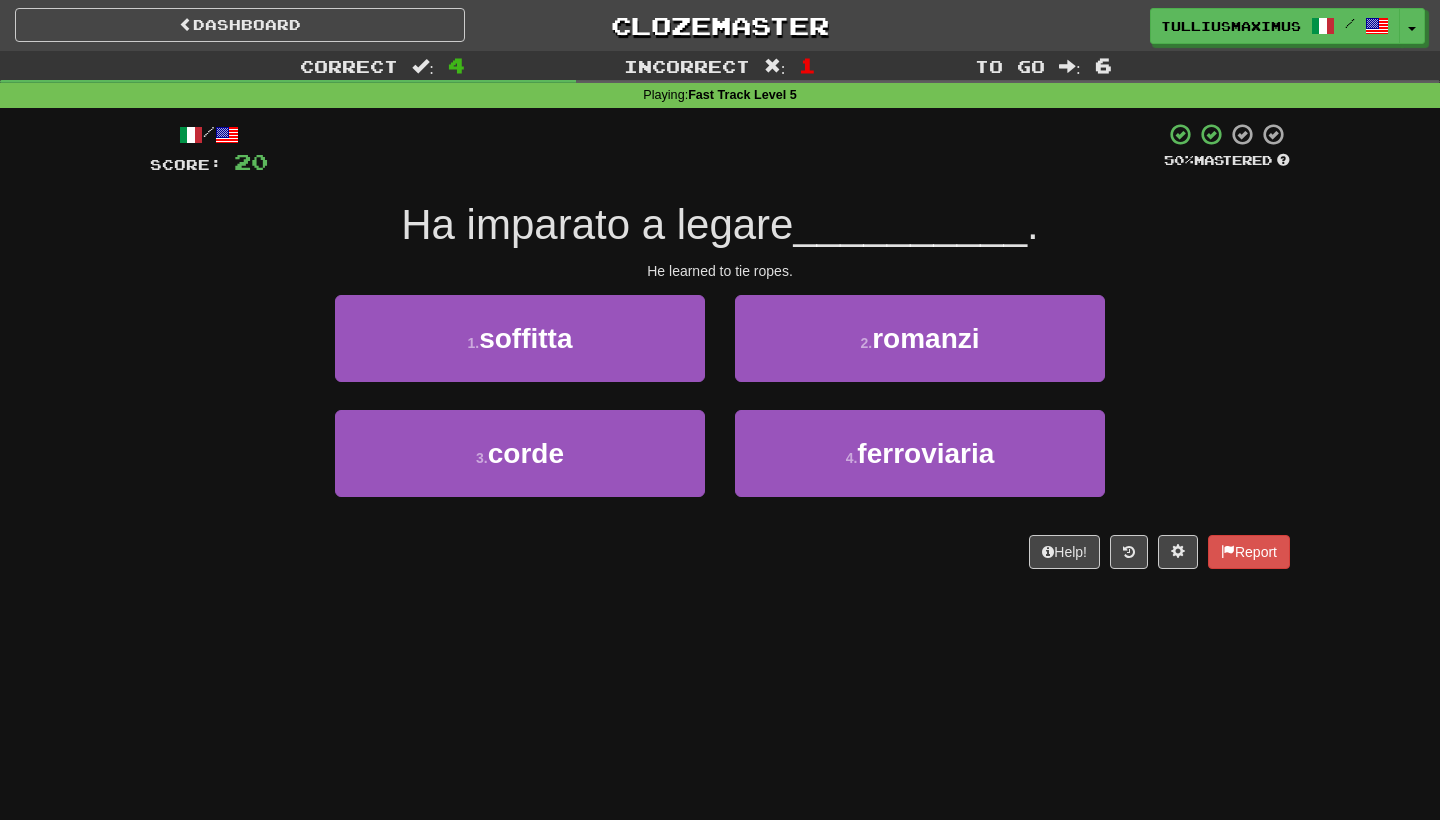 click on "3 .  corde" at bounding box center (520, 467) 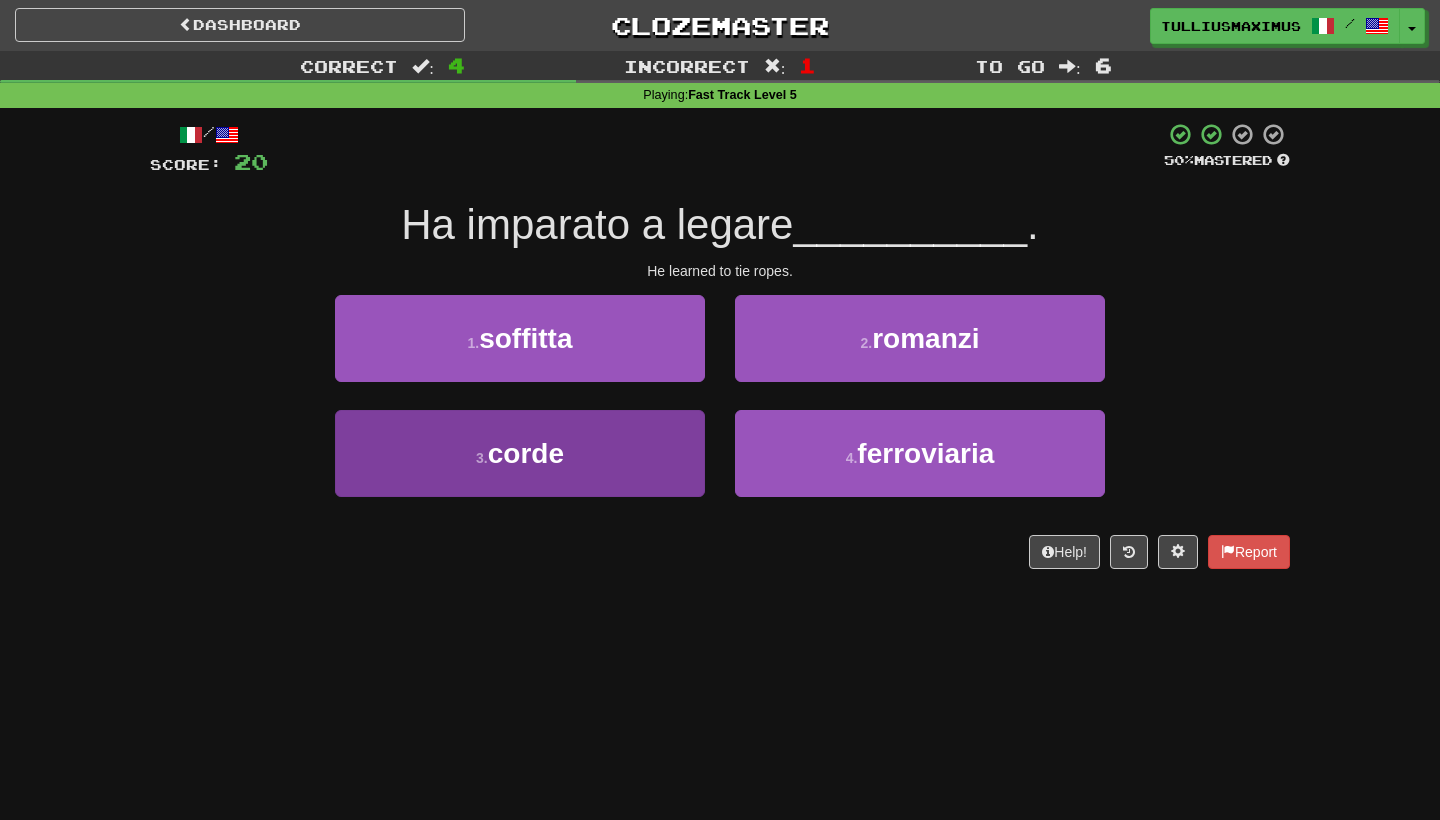 click on "3 .  corde" at bounding box center (520, 453) 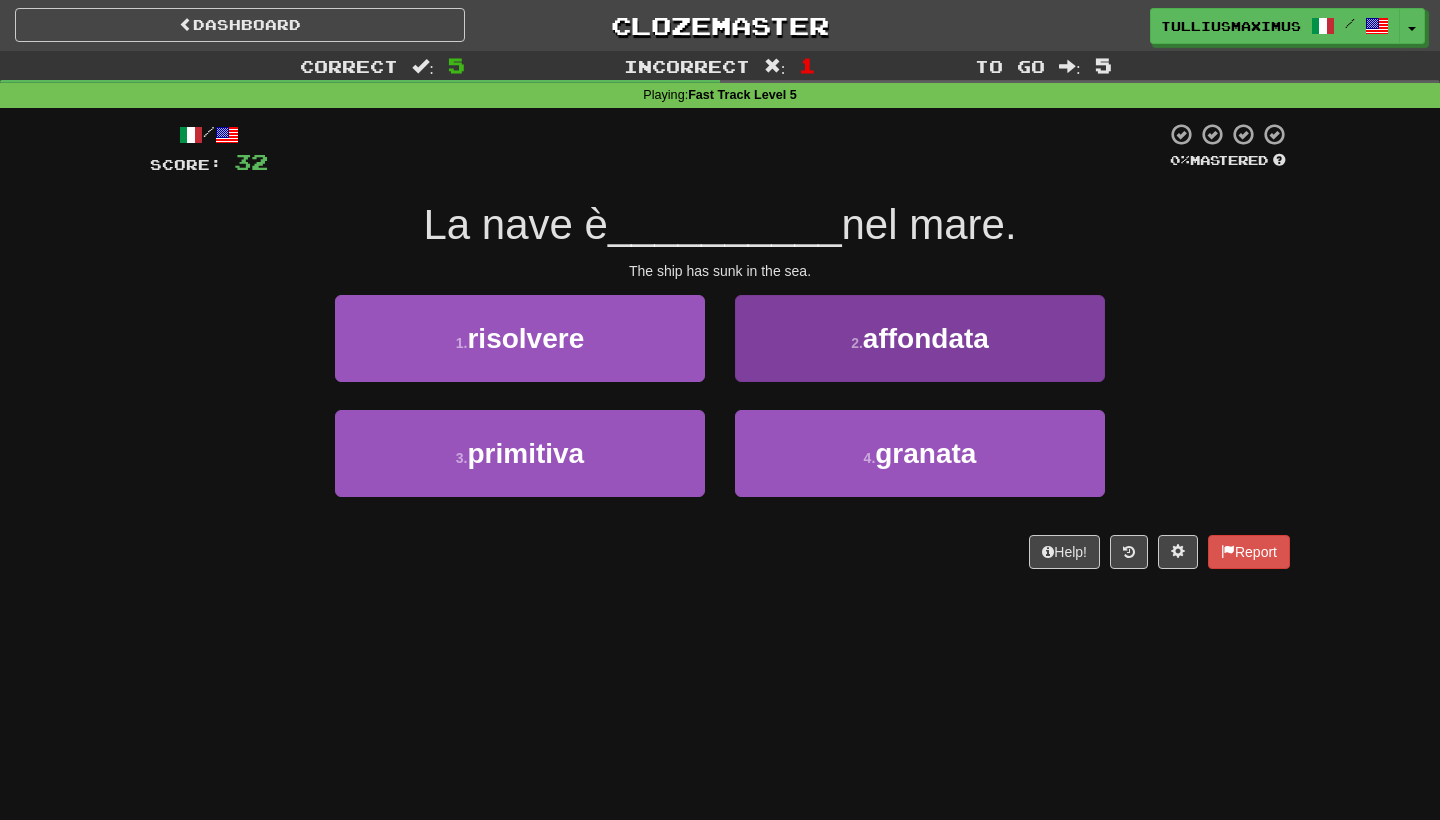 click on "2 .  affondata" at bounding box center (920, 338) 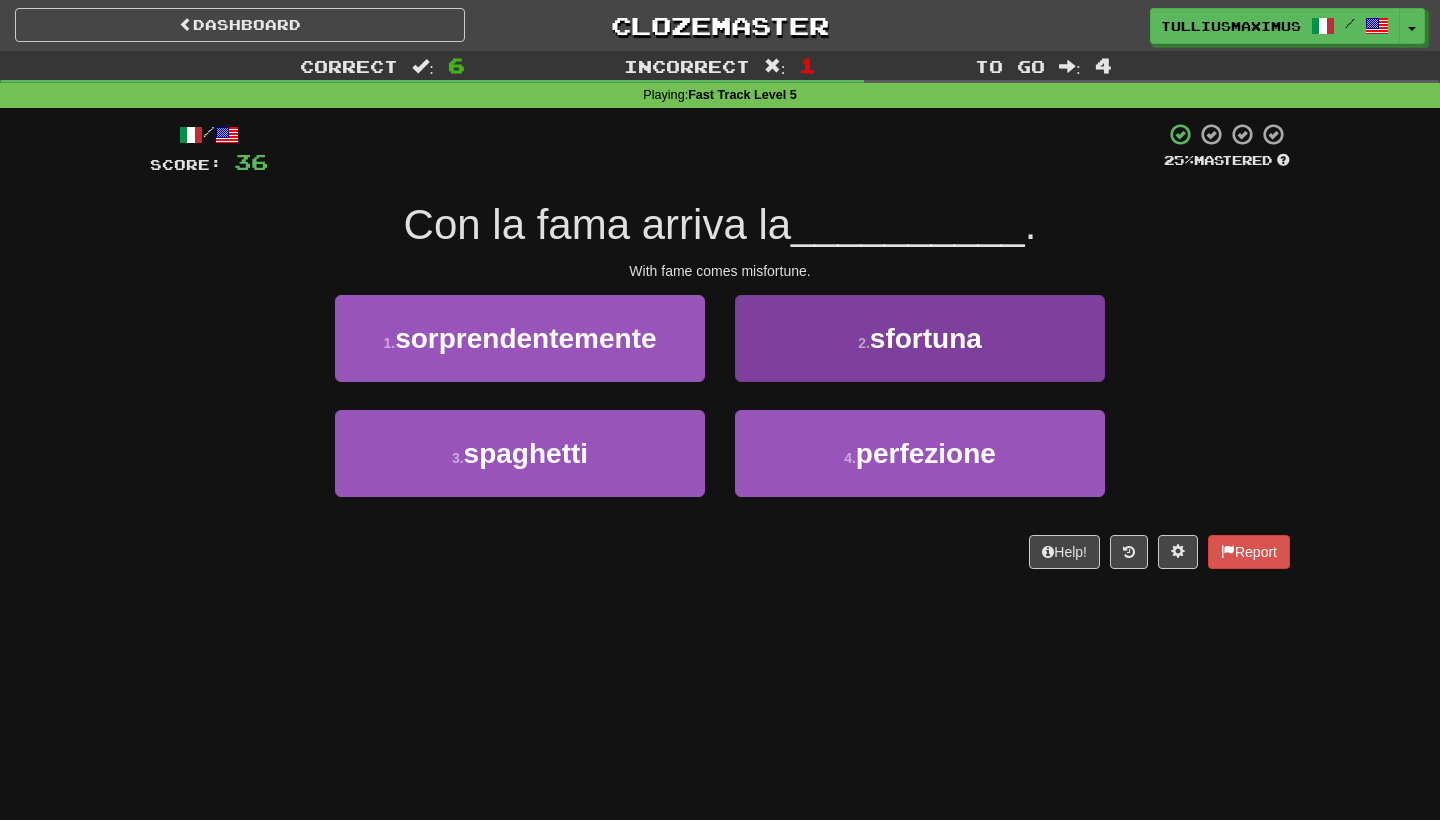click on "2 .  sfortuna" at bounding box center (920, 338) 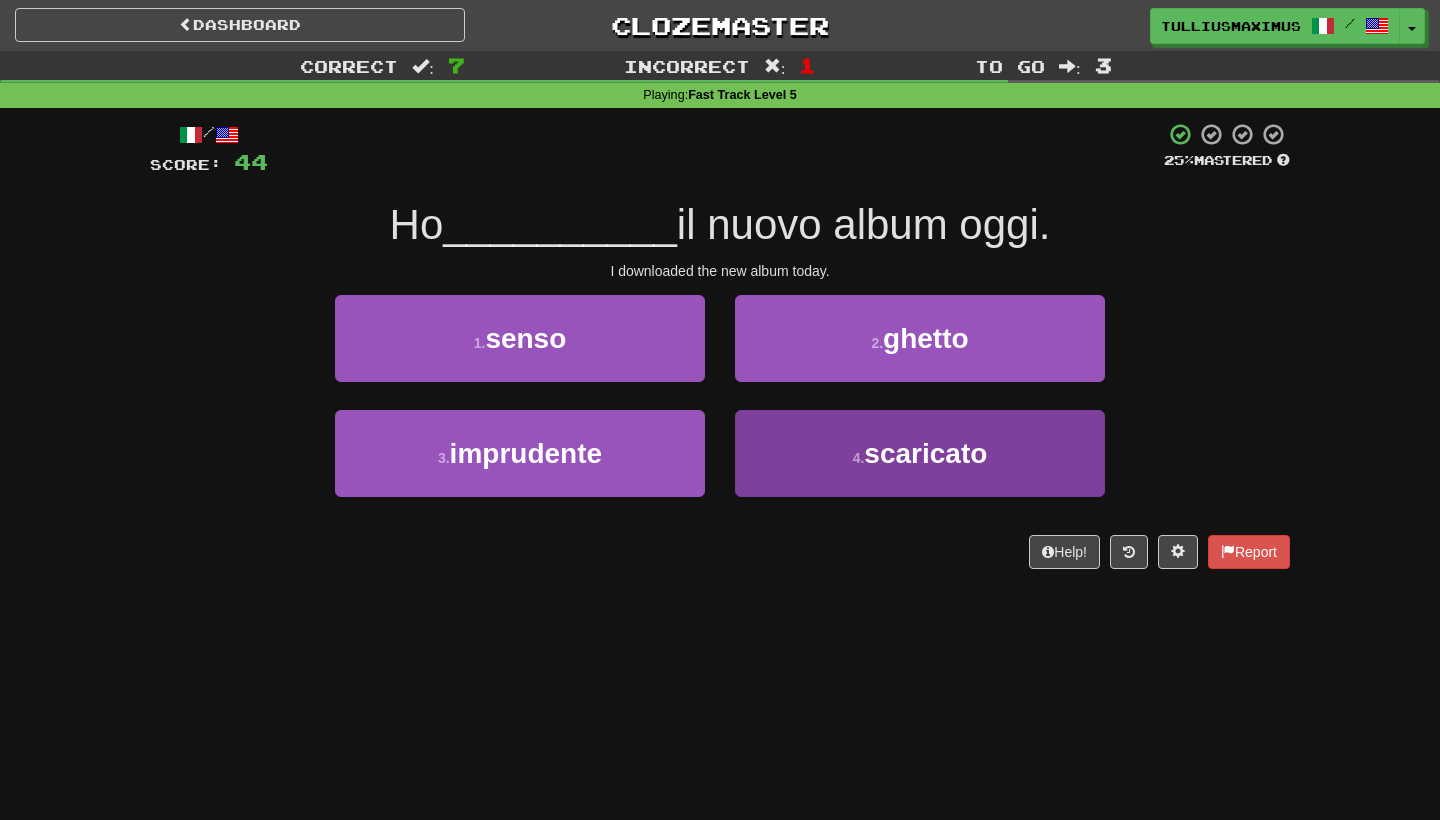 click on "4 .  scaricato" at bounding box center [920, 453] 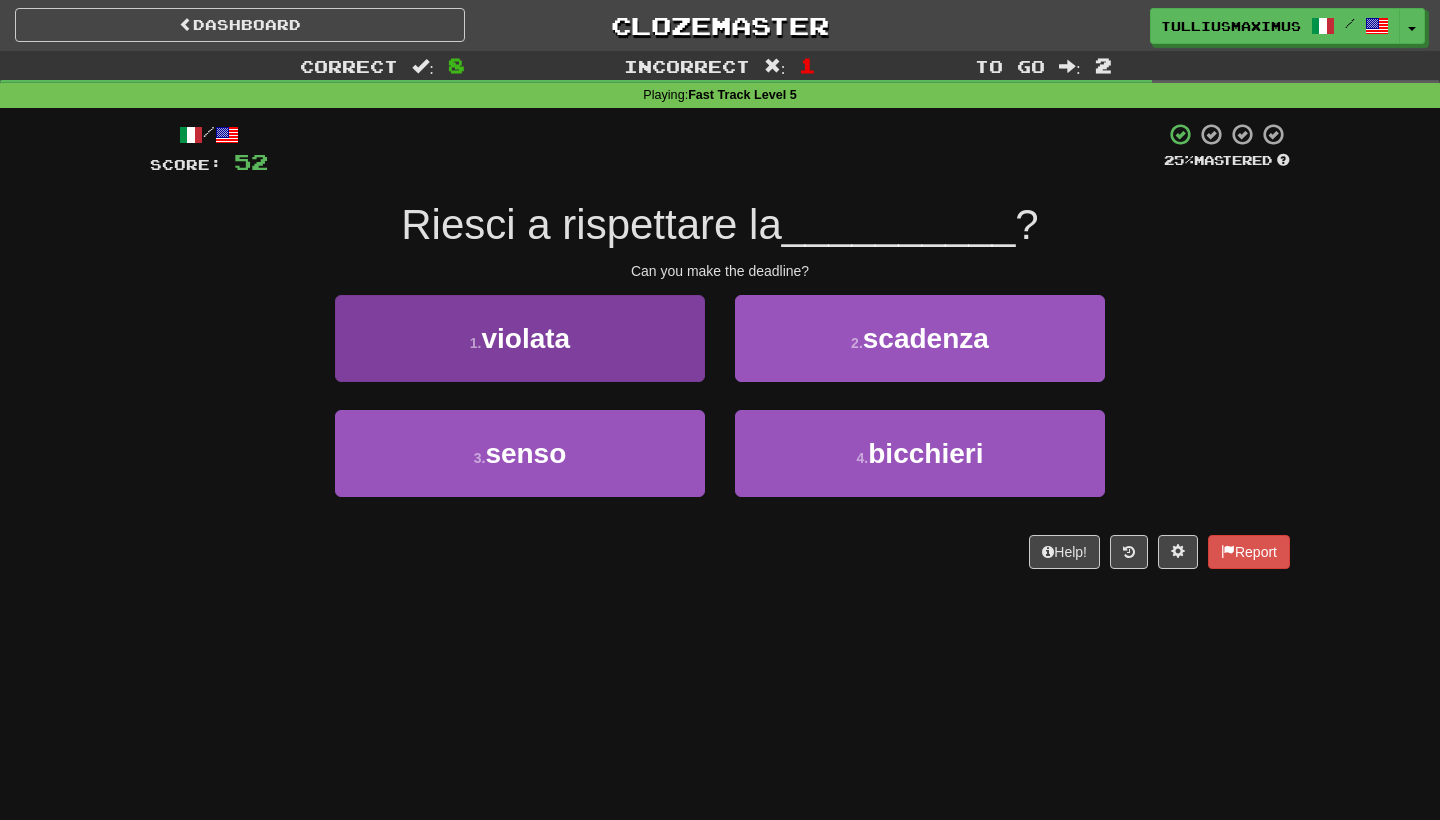click on "1 .  violata" at bounding box center (520, 338) 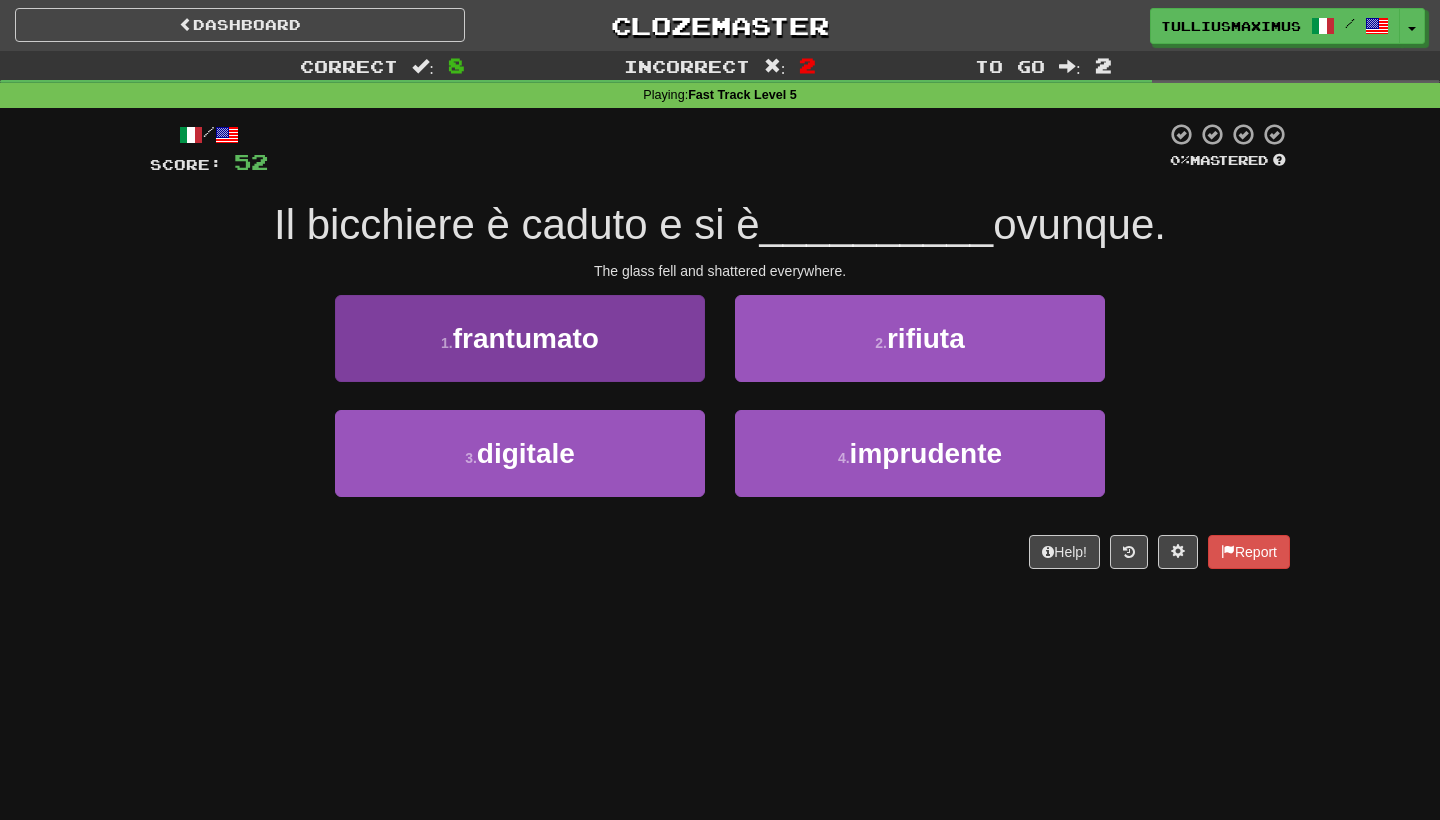 click on "1 .  frantumato" at bounding box center (520, 338) 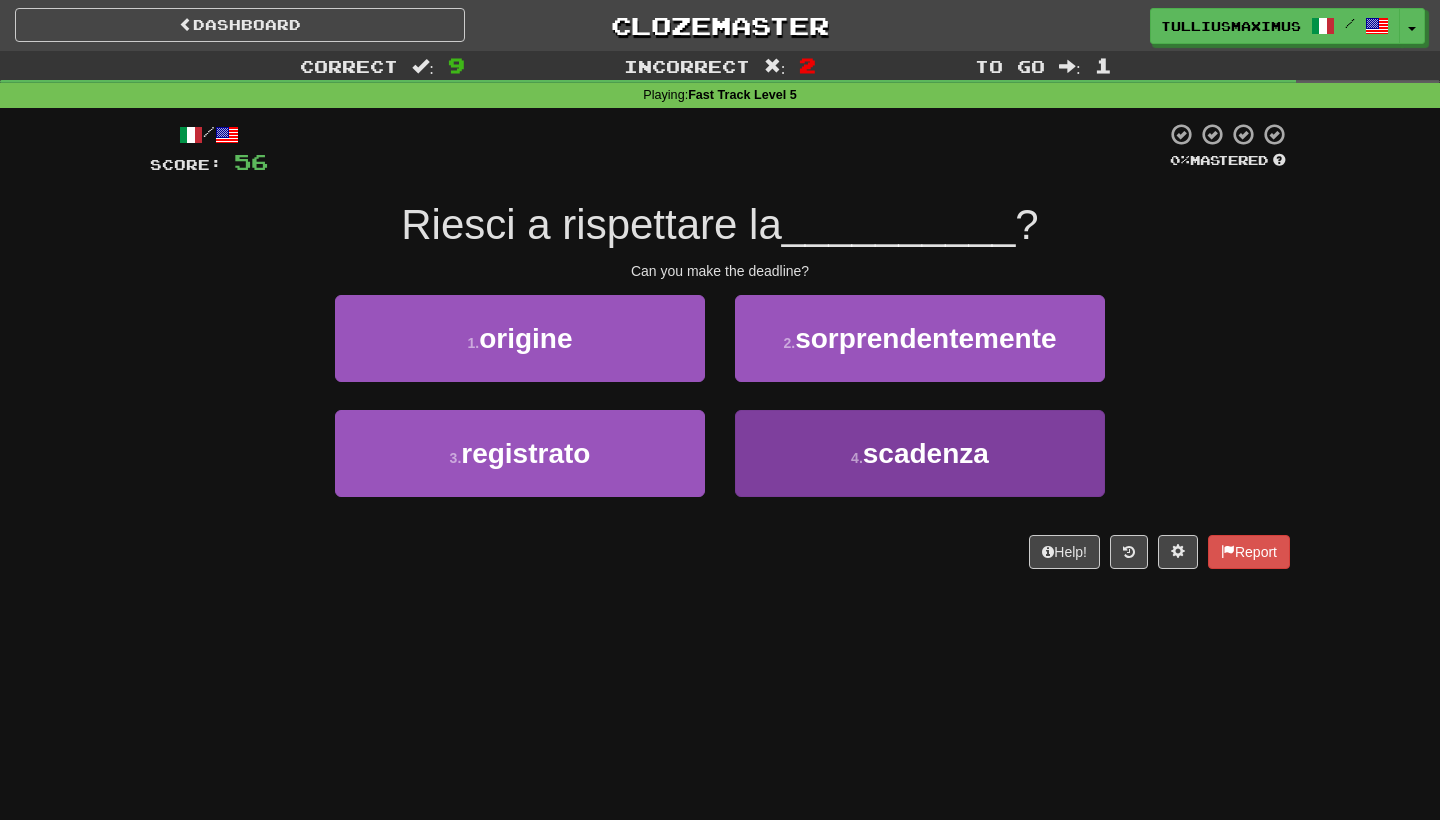 click on "4 .  scadenza" at bounding box center [920, 453] 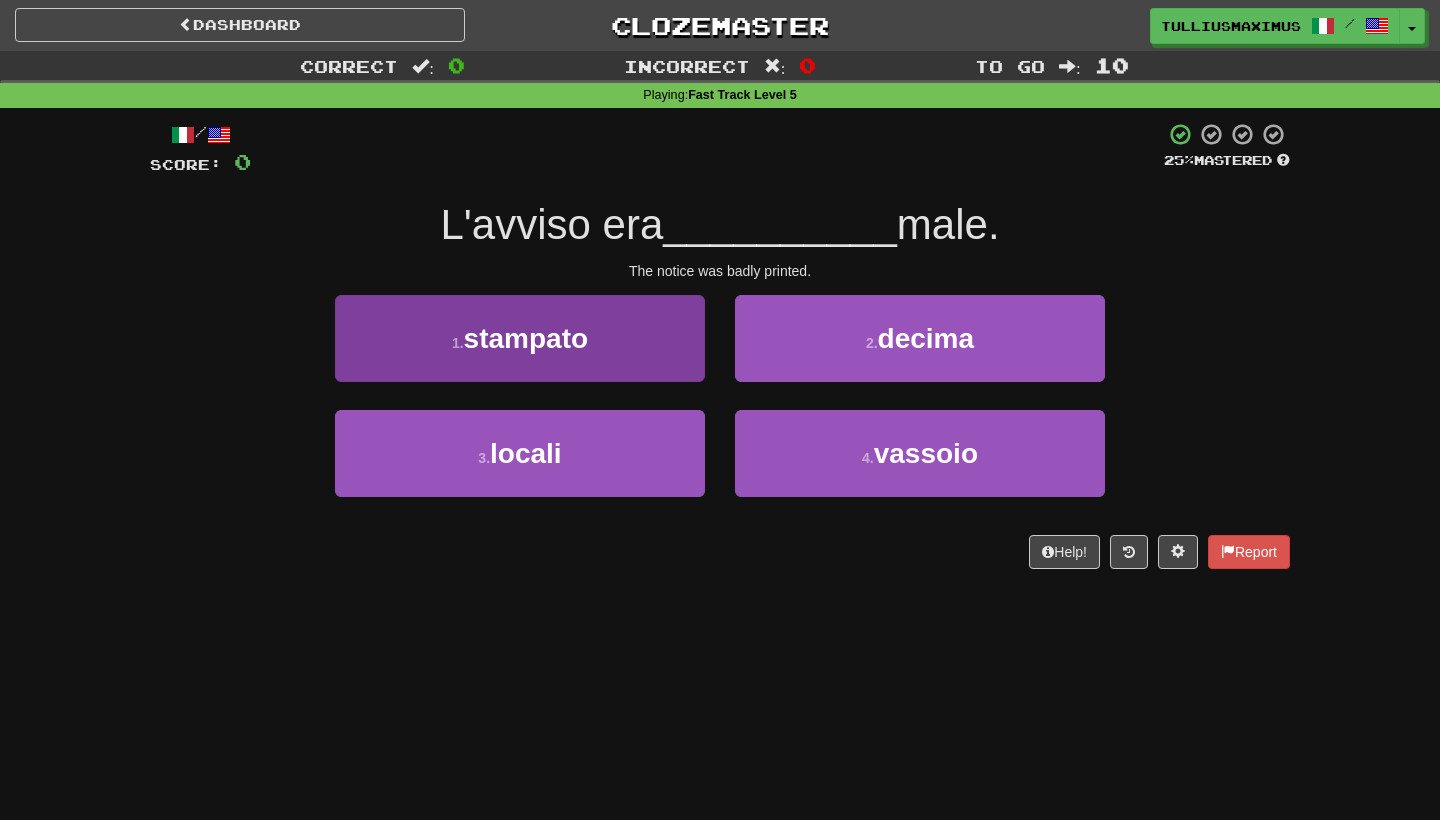 click on "1 .  stampato" at bounding box center (520, 338) 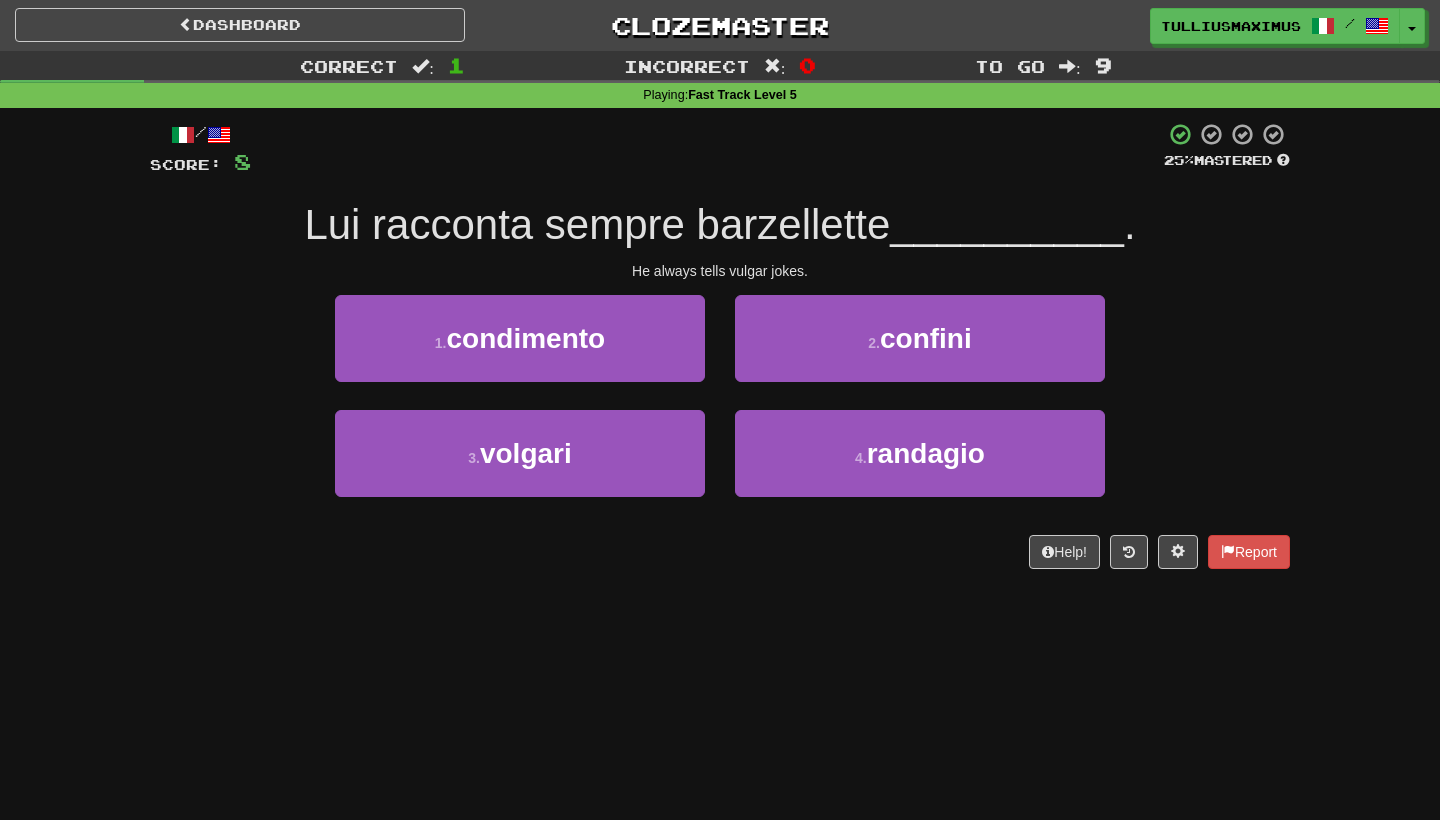 click on "3 .  volgari" at bounding box center [520, 467] 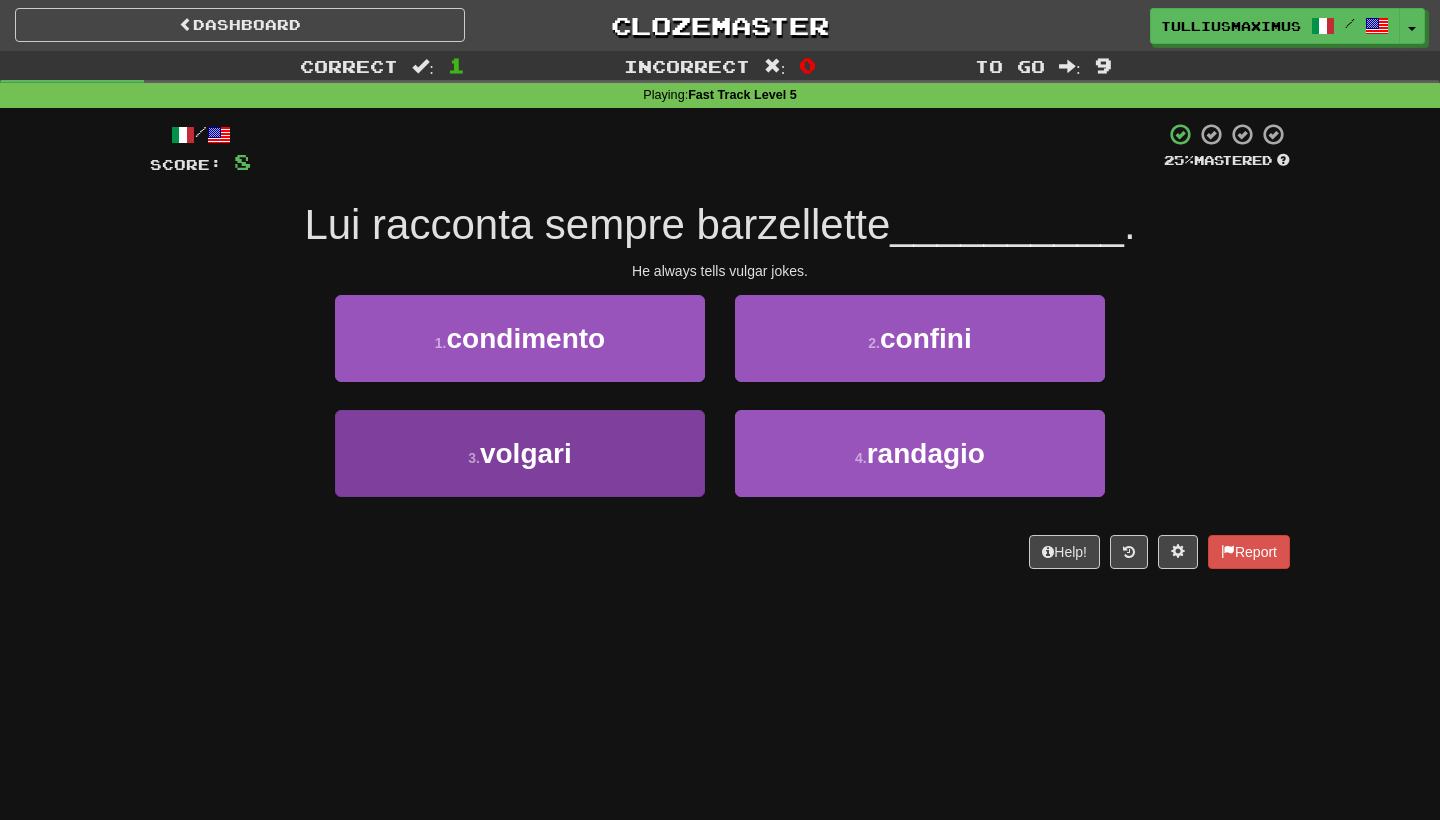 click on "3 .  volgari" at bounding box center (520, 453) 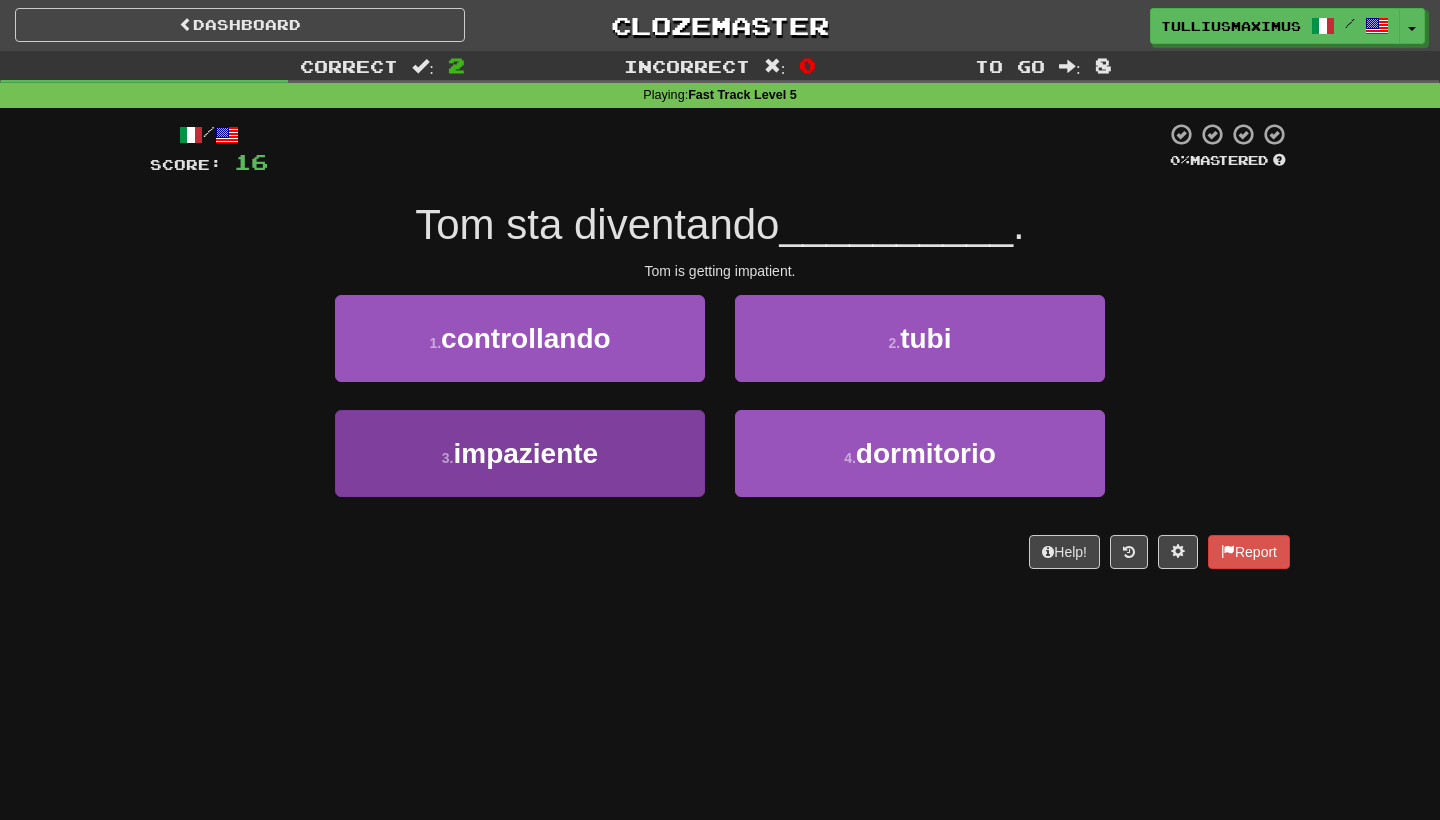 click on "3 .  impaziente" at bounding box center (520, 453) 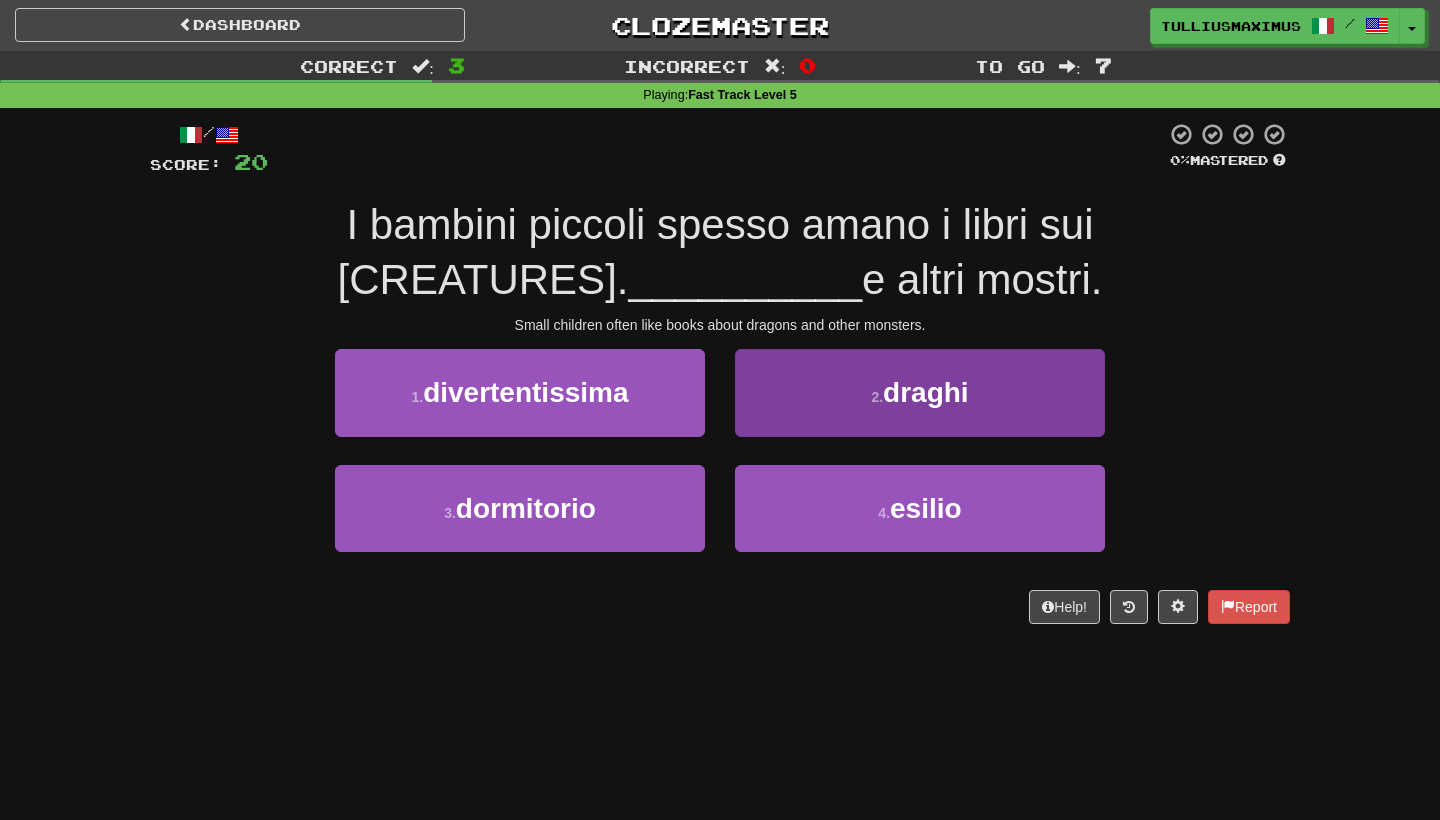 click on "2 .  draghi" at bounding box center (920, 392) 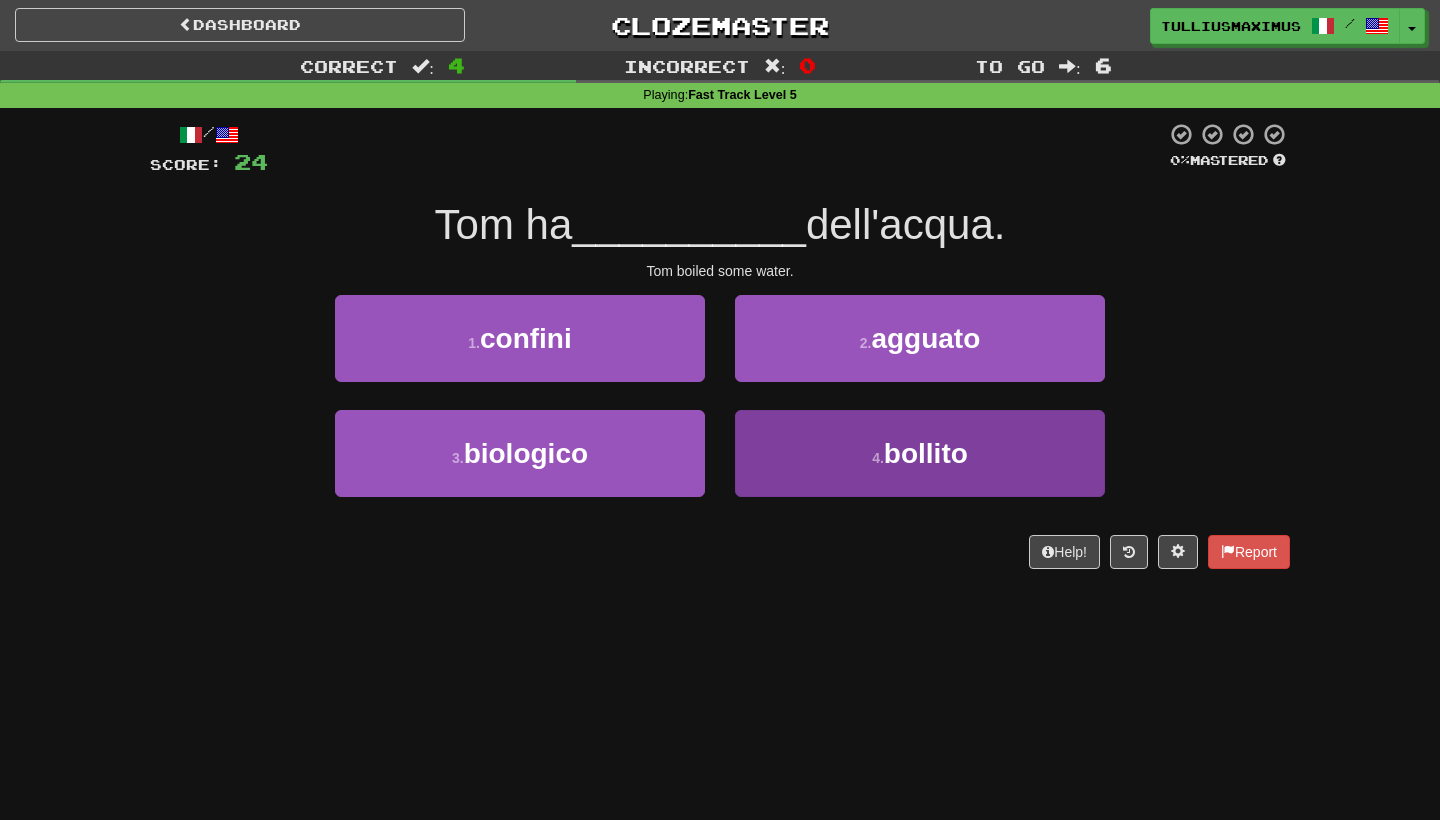 click on "4 .  bollito" at bounding box center [920, 453] 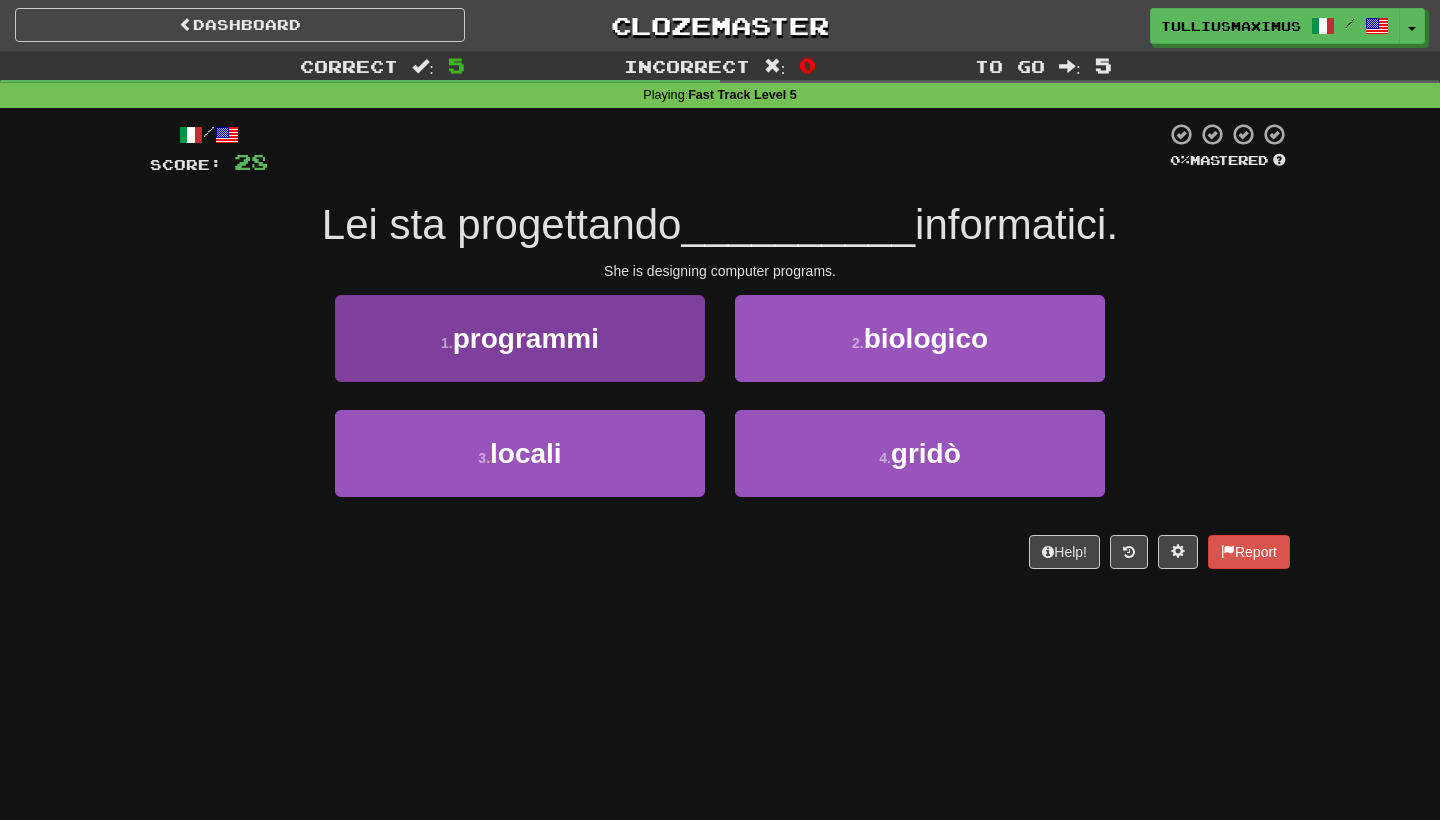 click on "1 .  programmi" at bounding box center [520, 338] 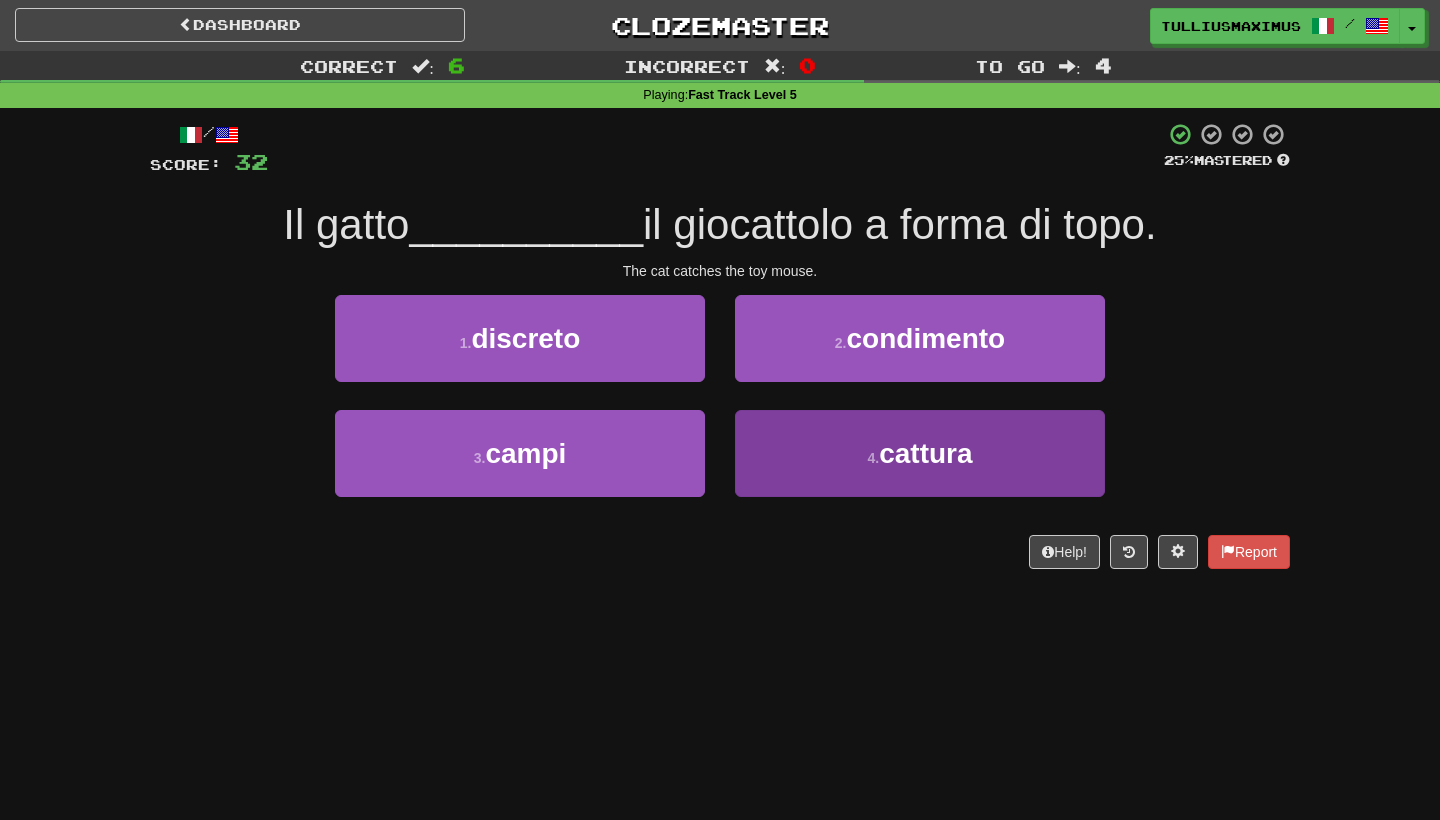 click on "4 .  cattura" at bounding box center [920, 453] 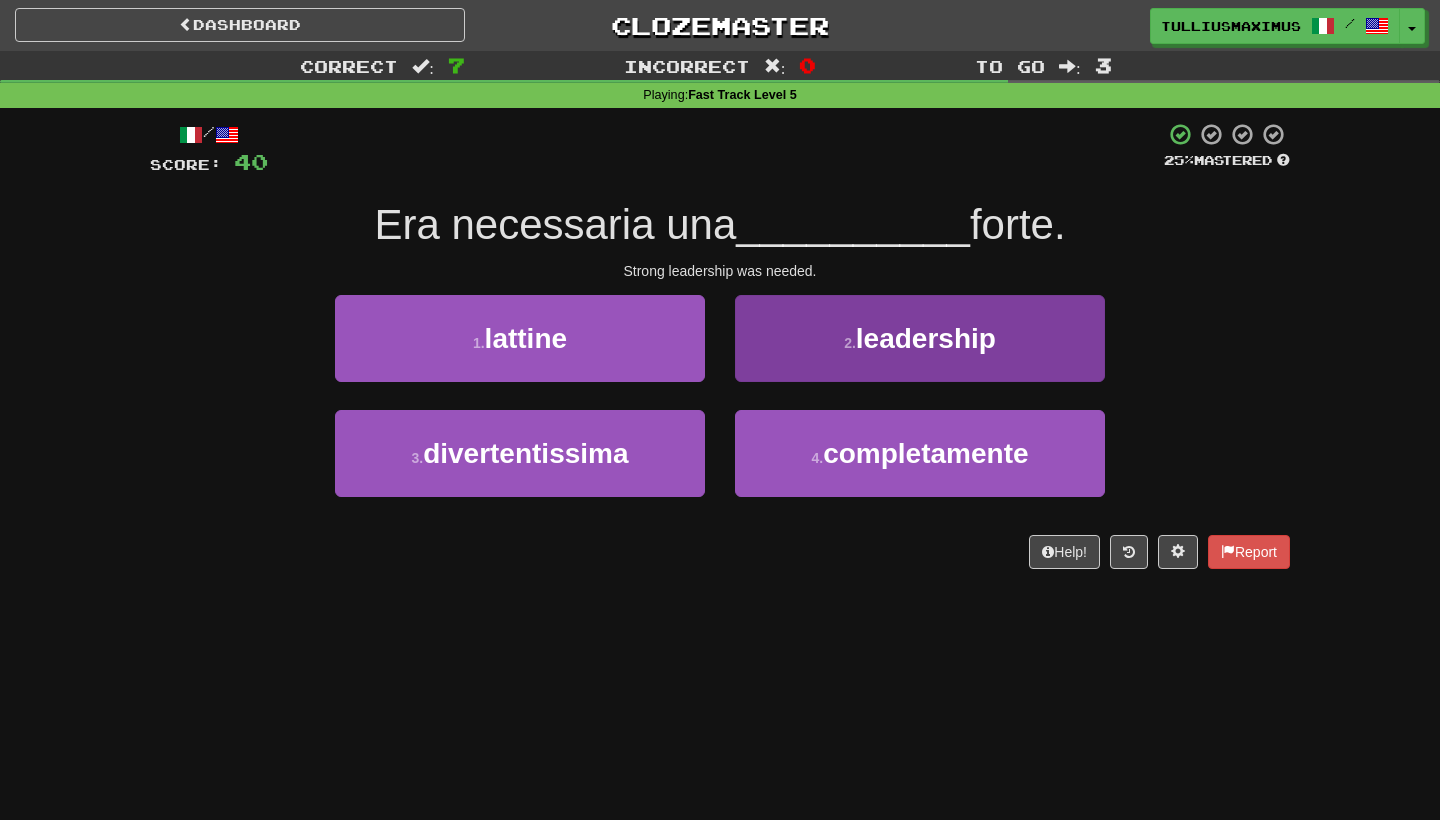 click on "2 .  leadership" at bounding box center [920, 338] 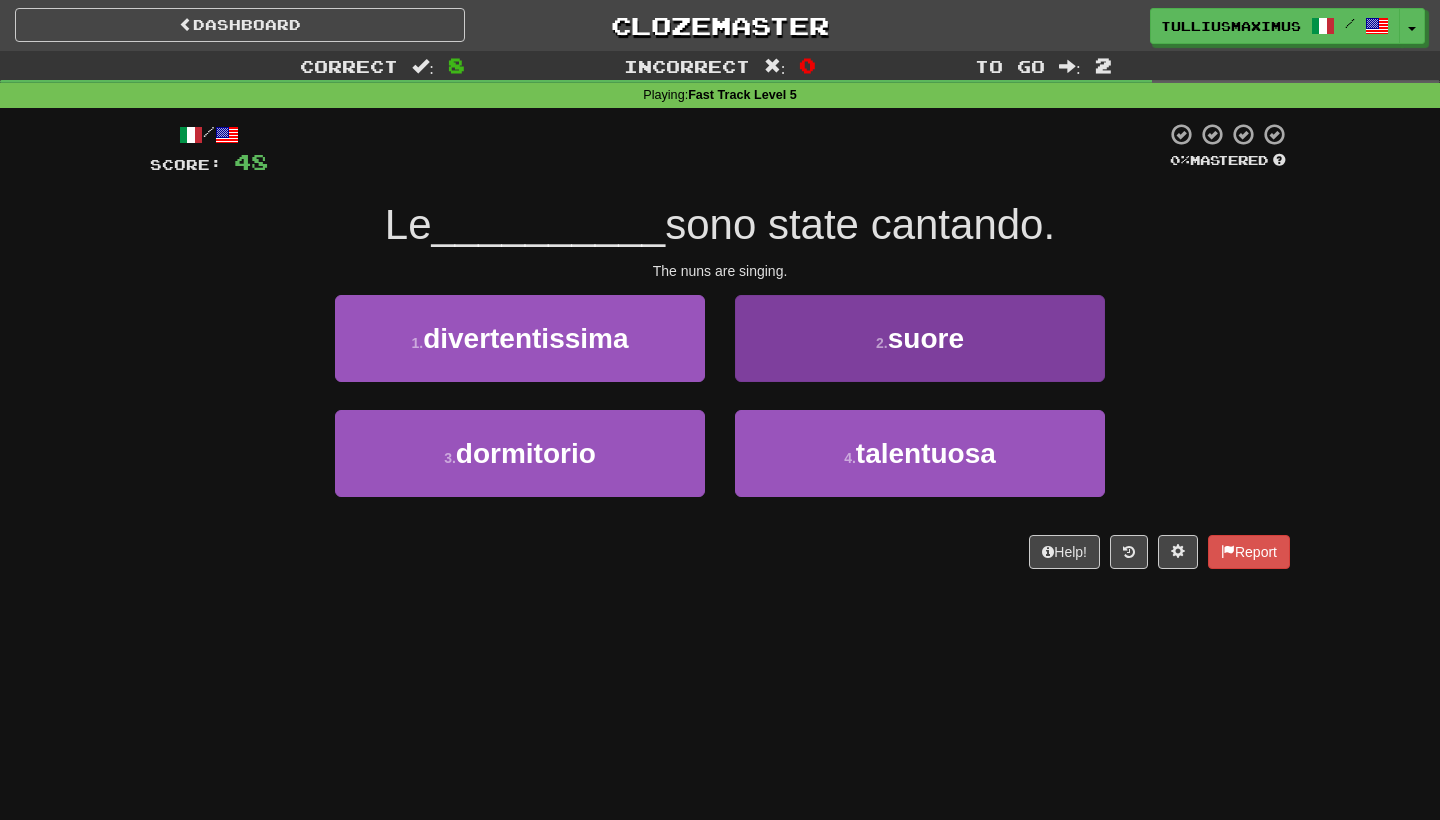 click on "2 .  suore" at bounding box center [920, 338] 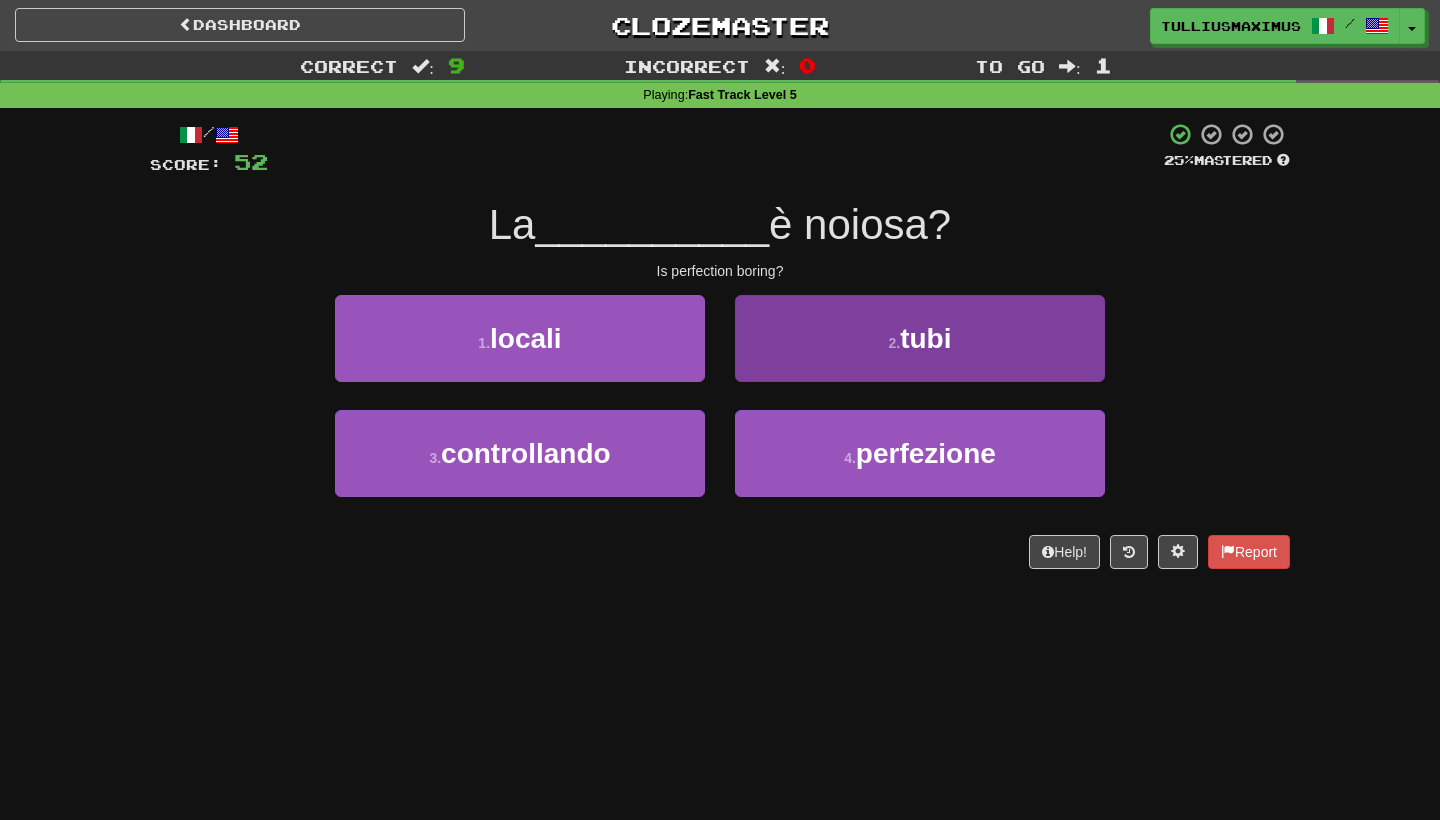 click on "4 .  perfezione" at bounding box center (920, 453) 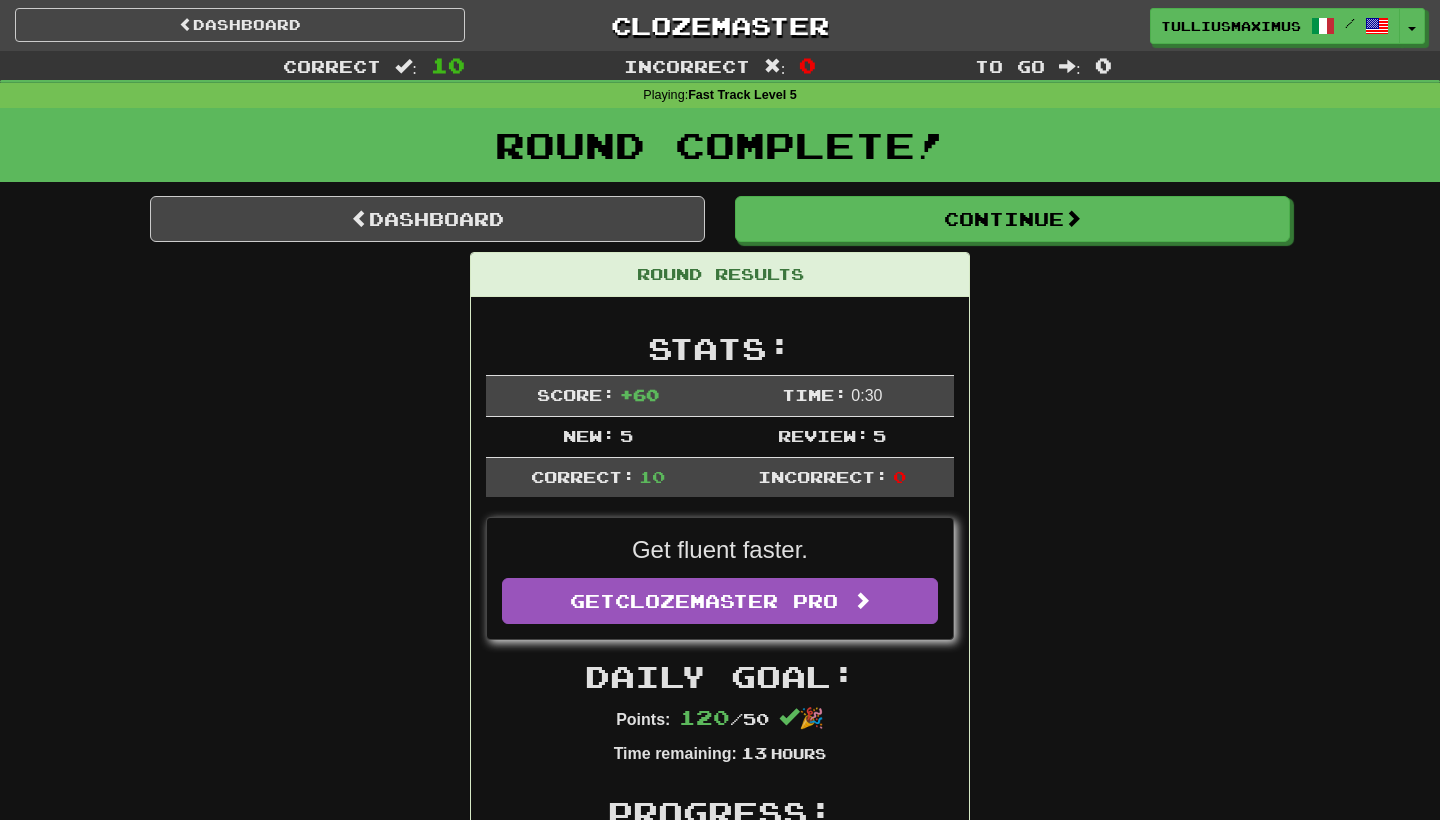 click on "Round Complete!" at bounding box center (720, 152) 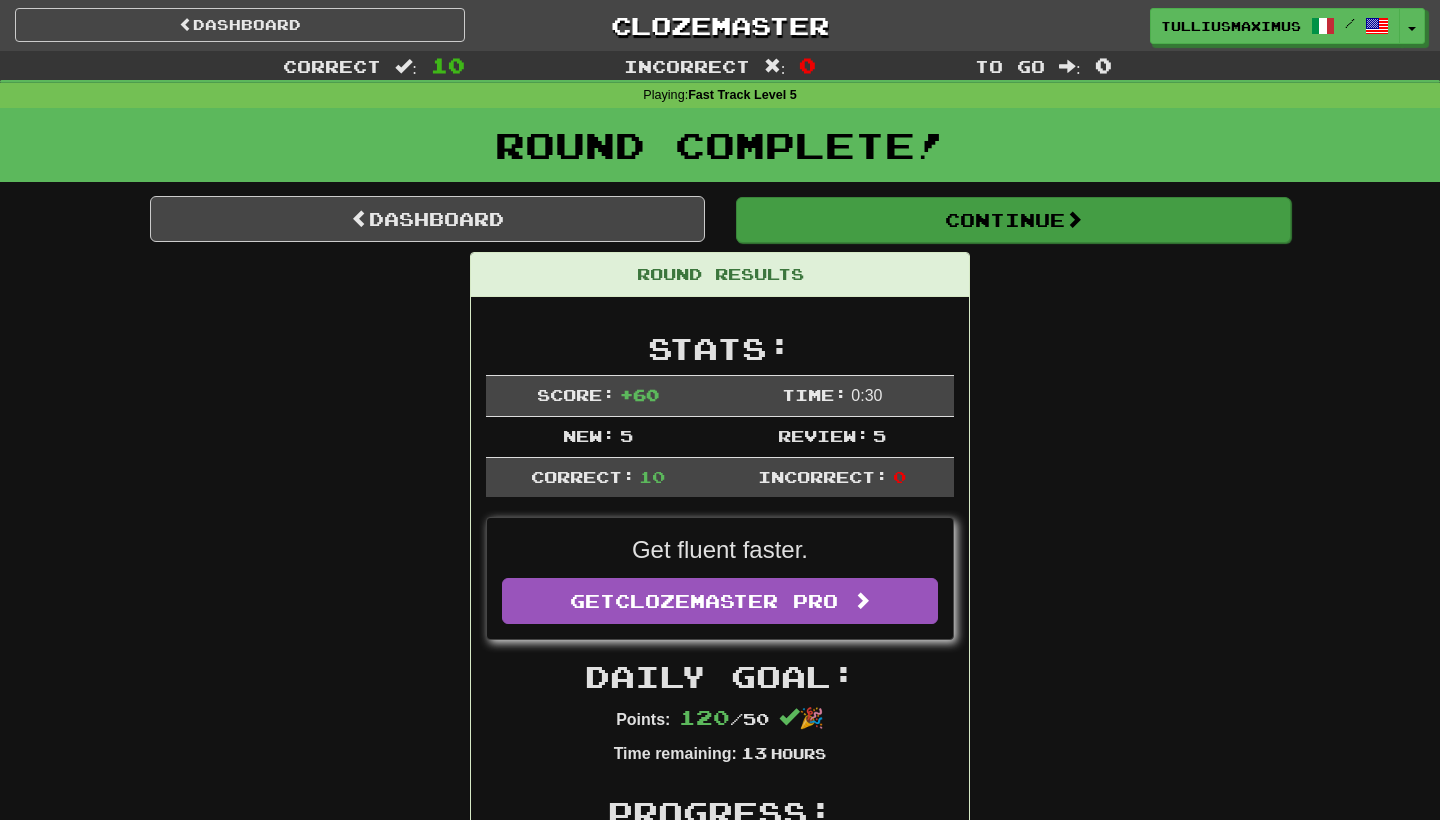 click on "Continue" at bounding box center [1013, 220] 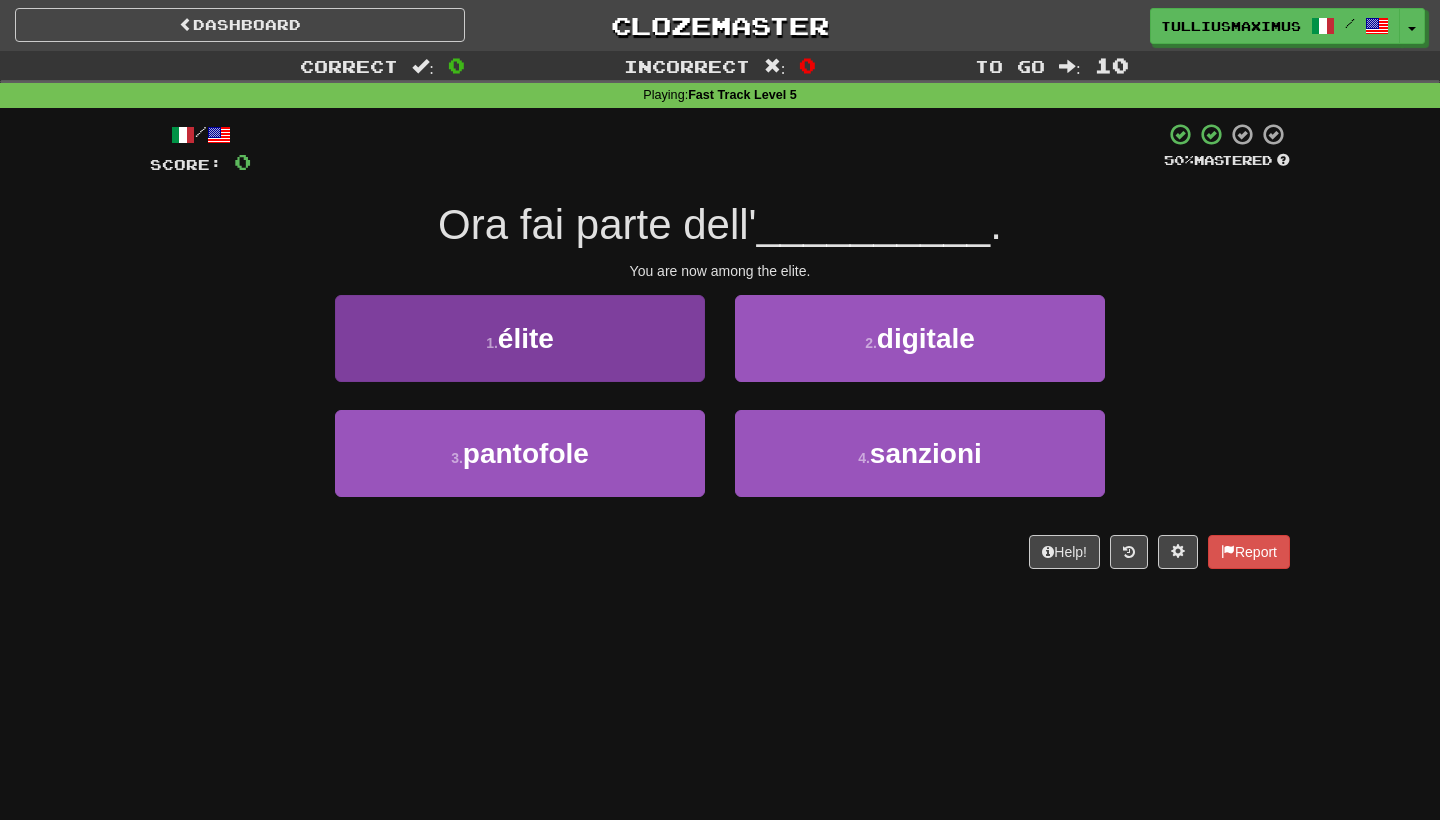 click on "1 .  élite" at bounding box center [520, 338] 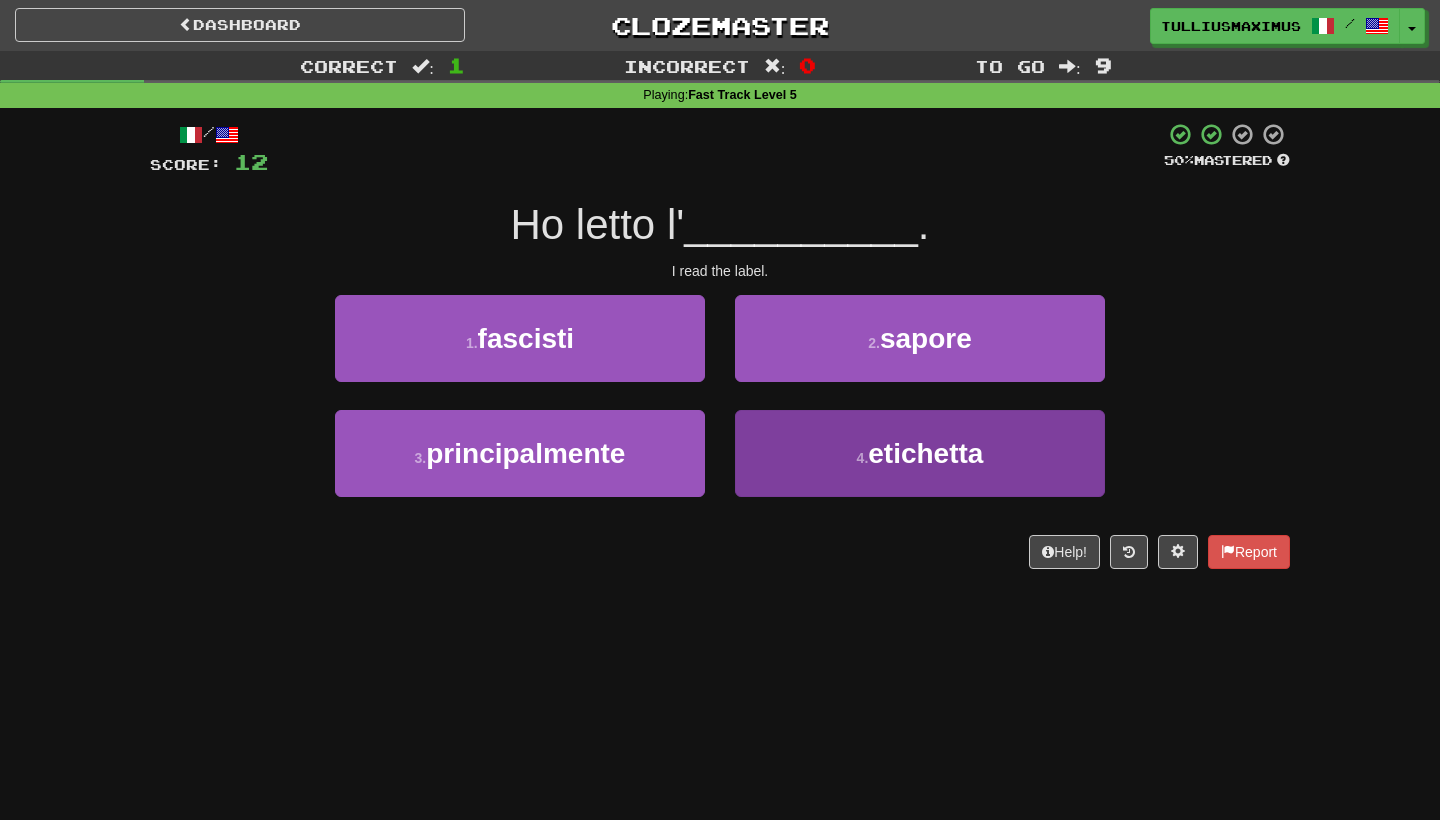 click on "4 .  etichetta" at bounding box center [920, 453] 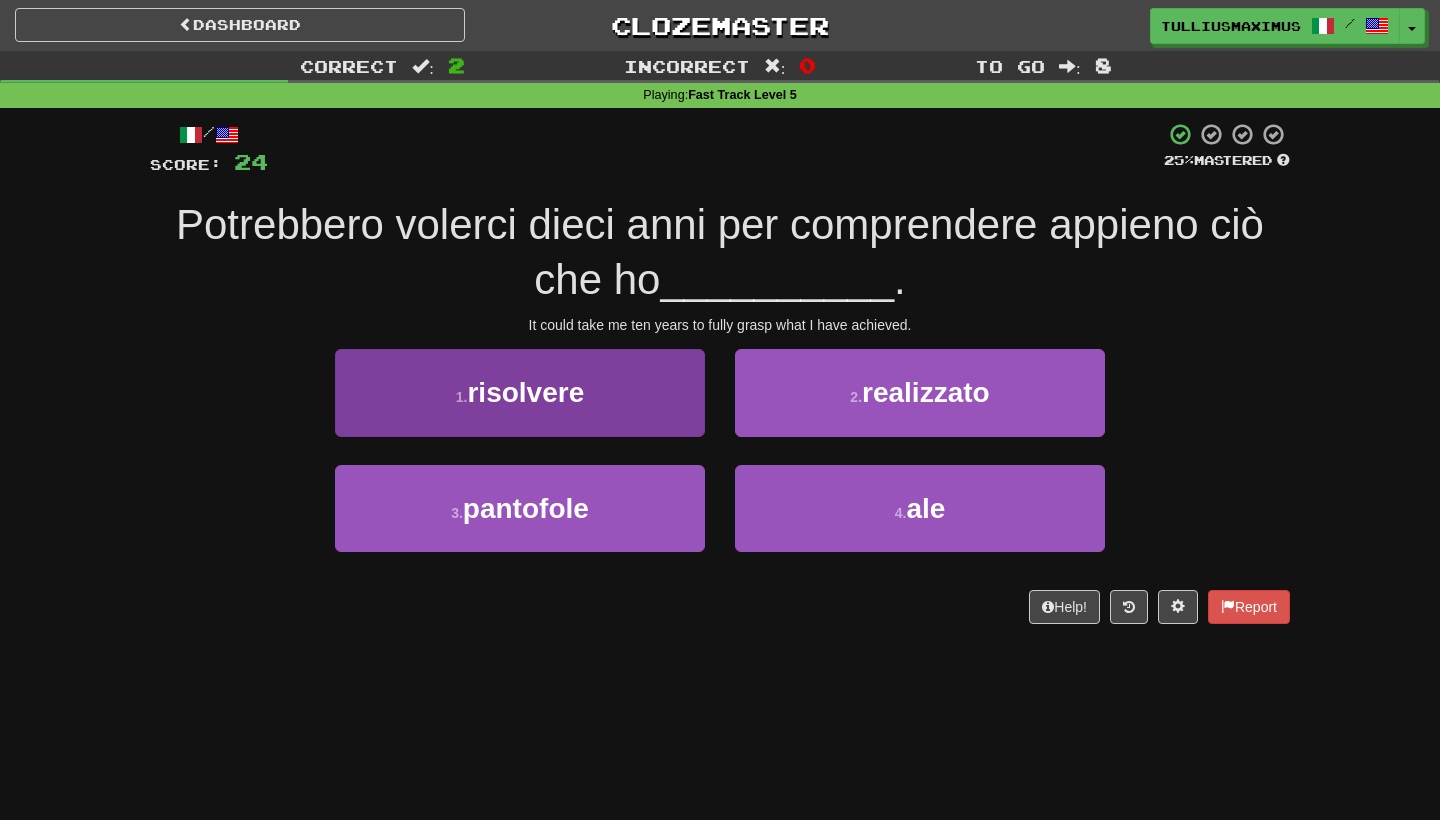 click on "1 .  risolvere" at bounding box center [520, 392] 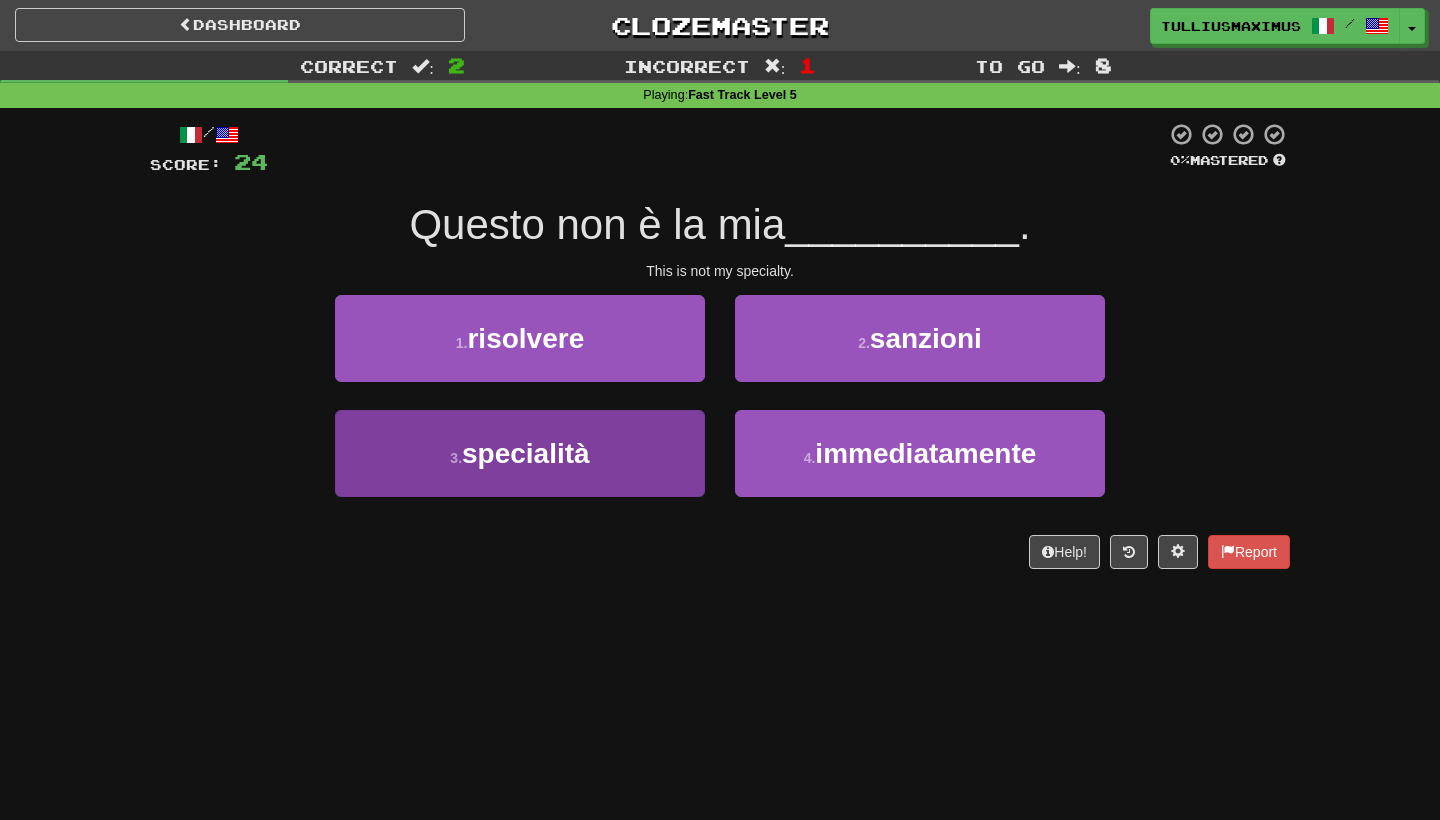 click on "3 .  specialità" at bounding box center (520, 453) 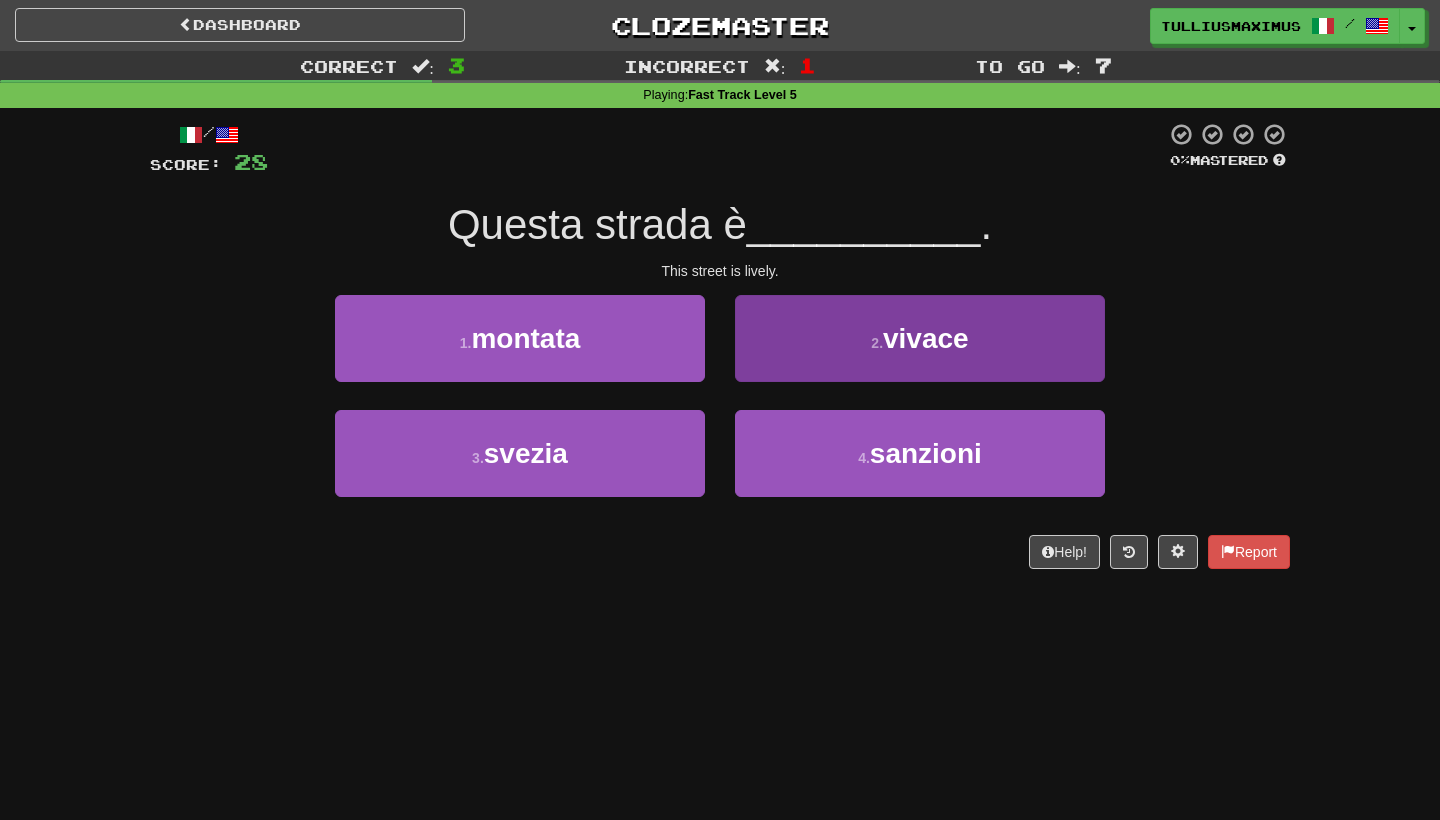 click on "2 .  vivace" at bounding box center [920, 338] 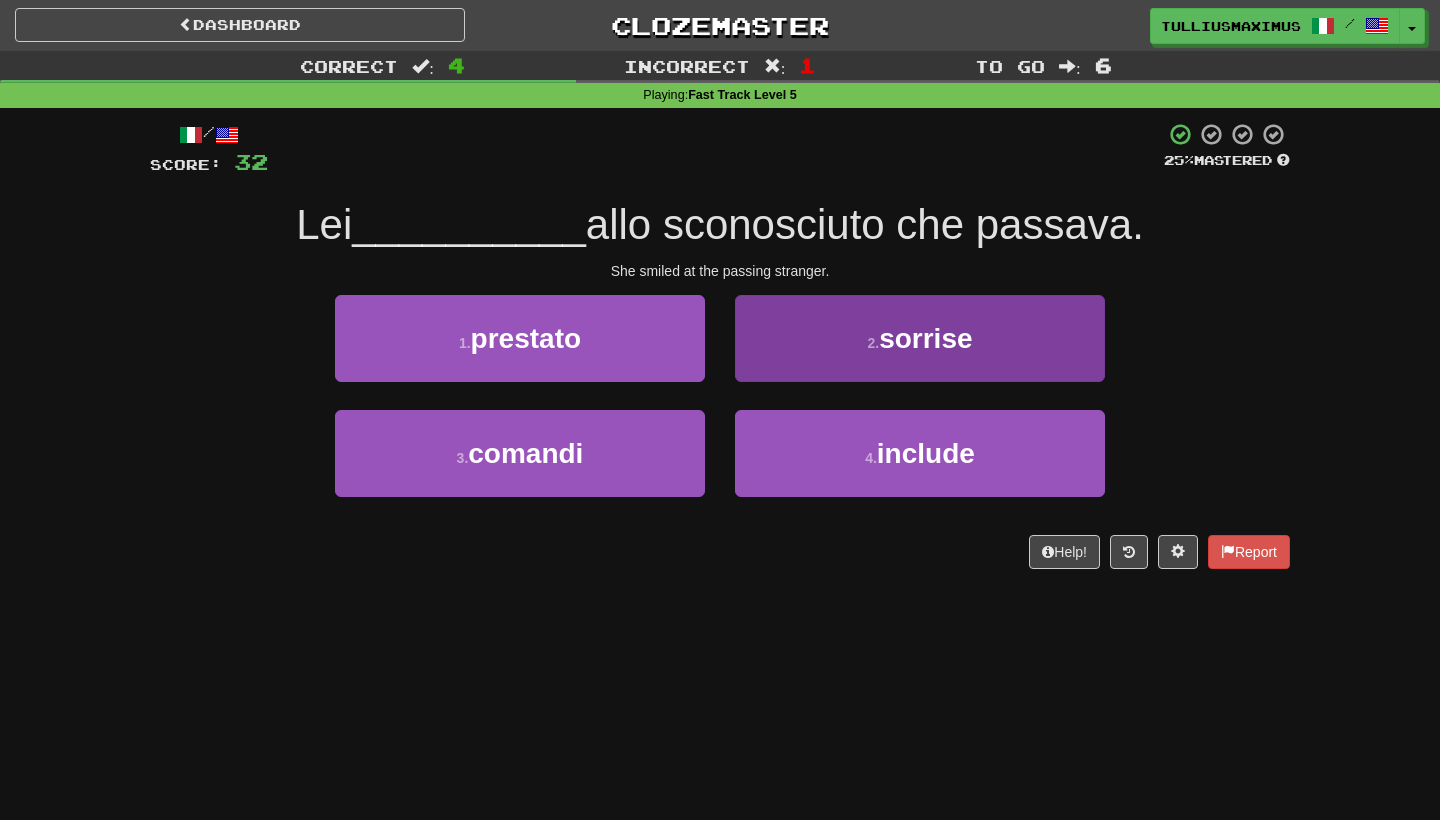 click on "2 .  sorrise" at bounding box center (920, 338) 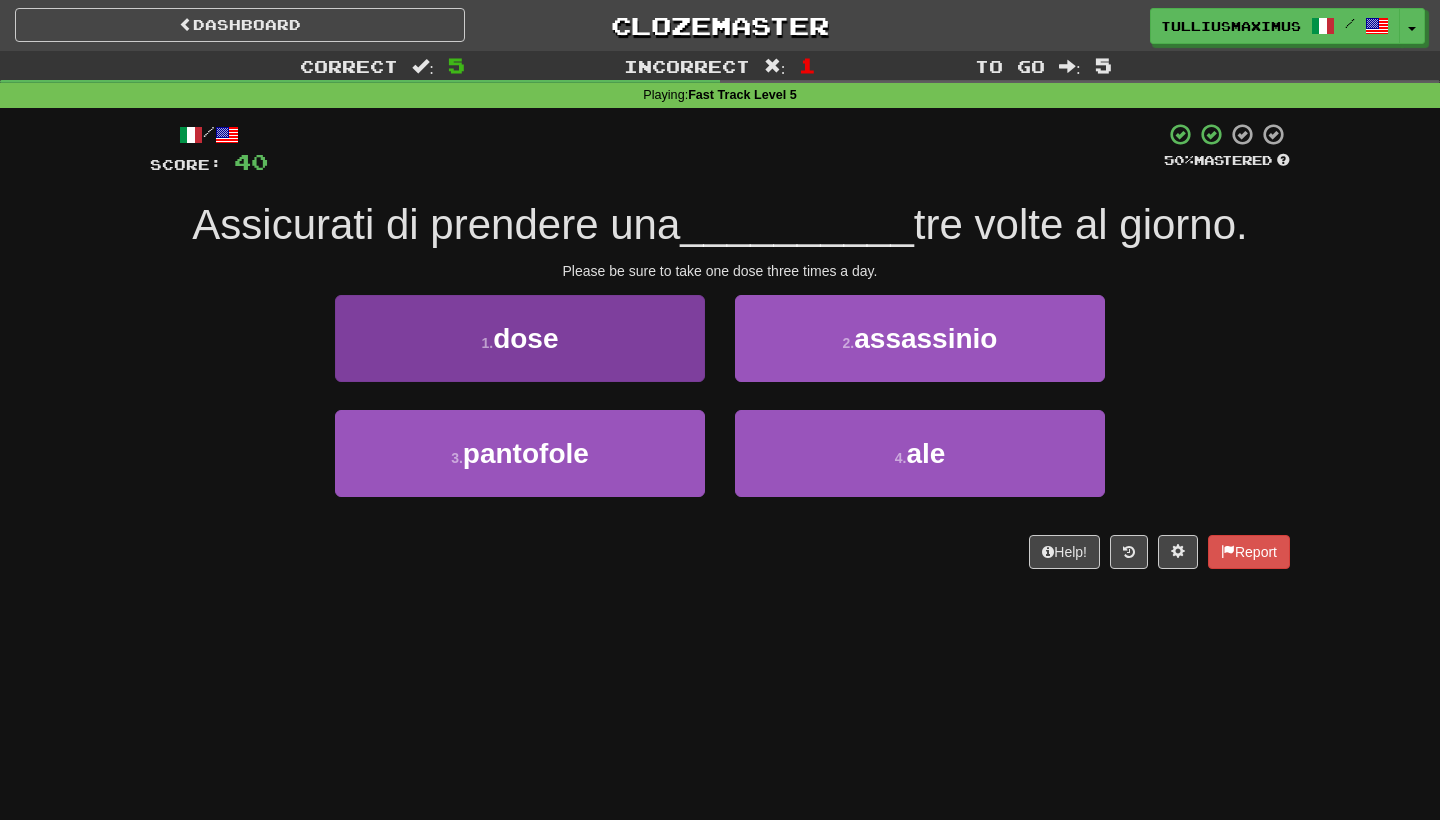 click on "1 .  dose" at bounding box center [520, 338] 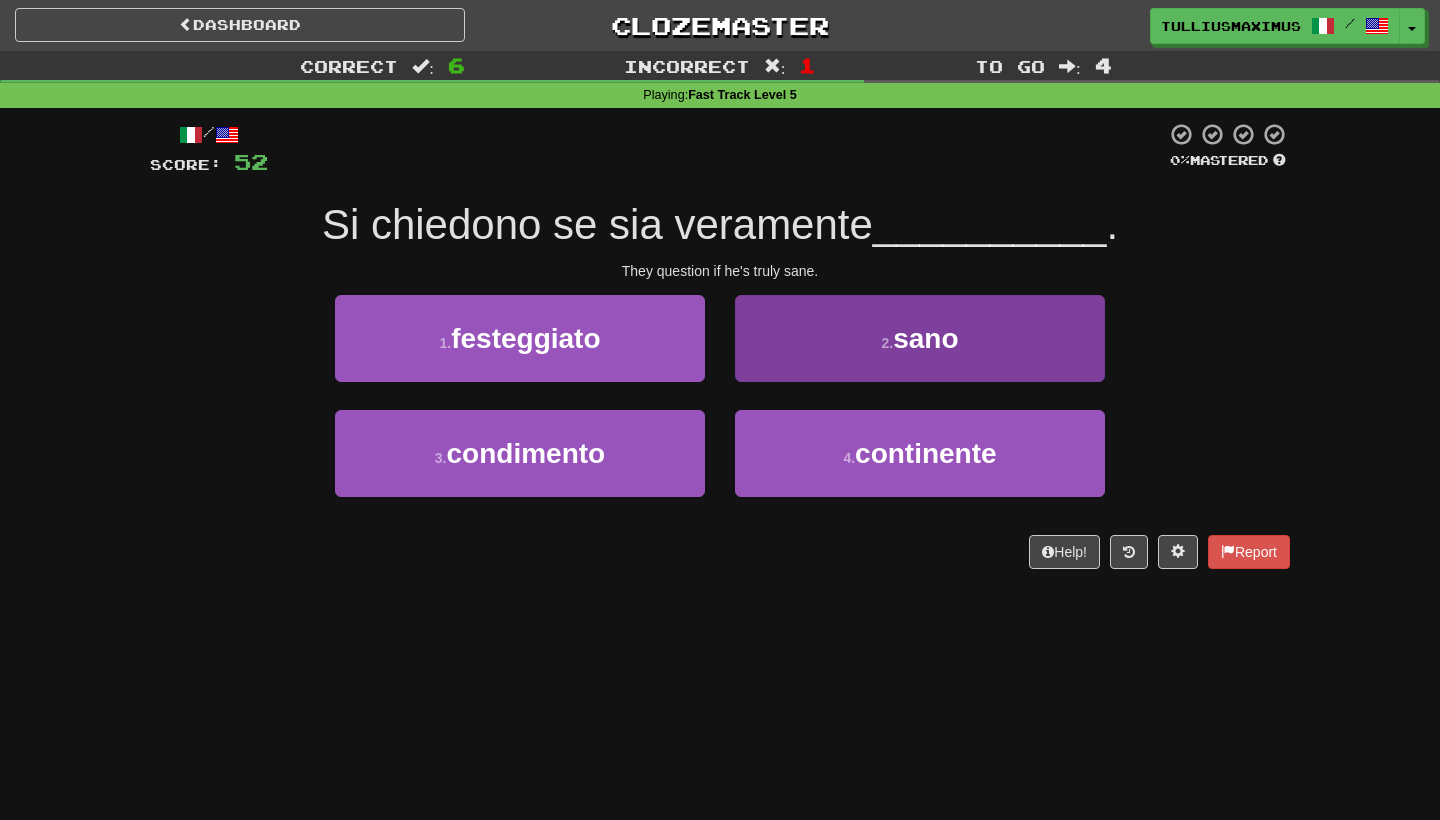 click on "2 .  sano" at bounding box center [920, 338] 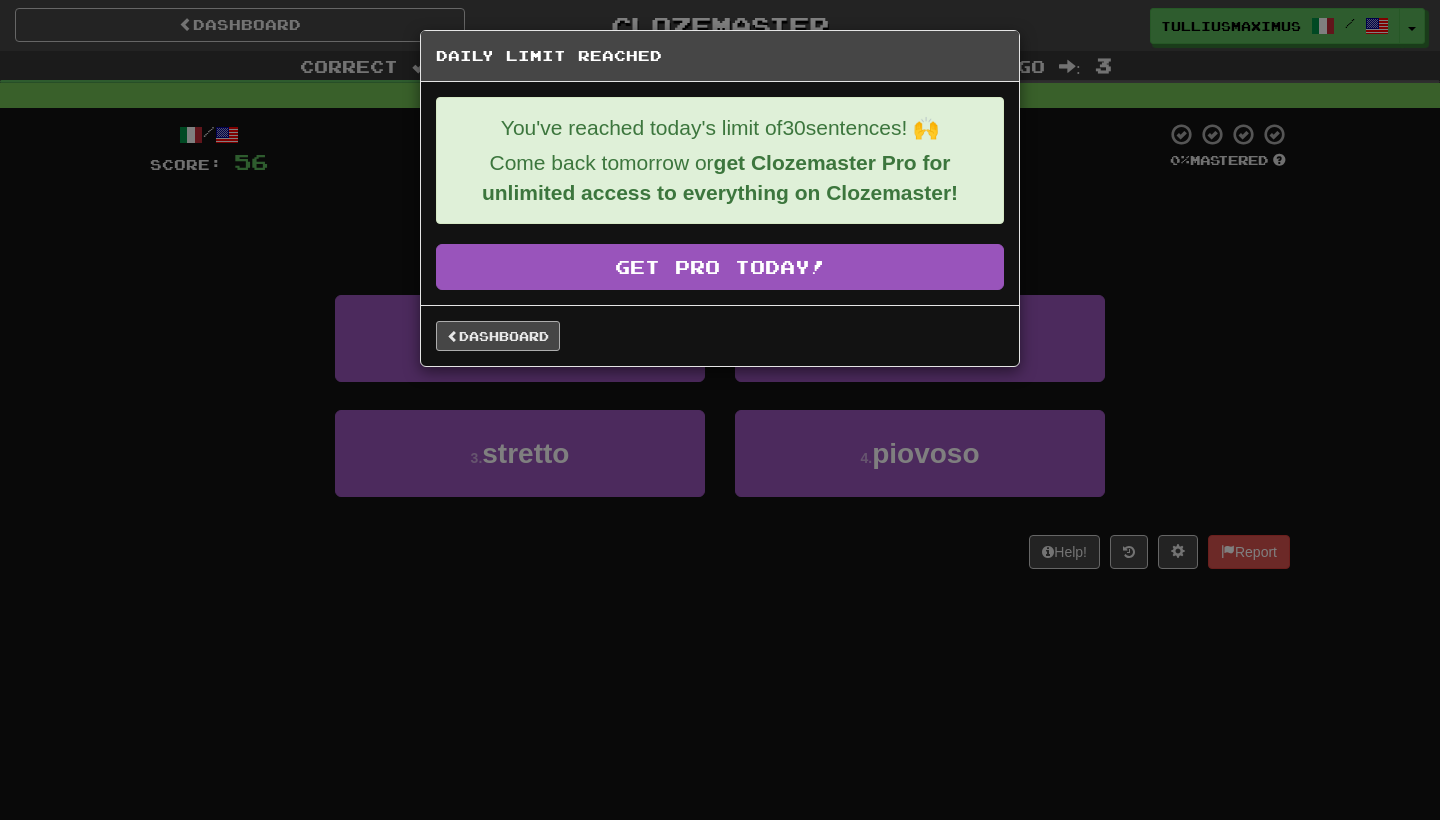 click on "Dashboard" at bounding box center [498, 336] 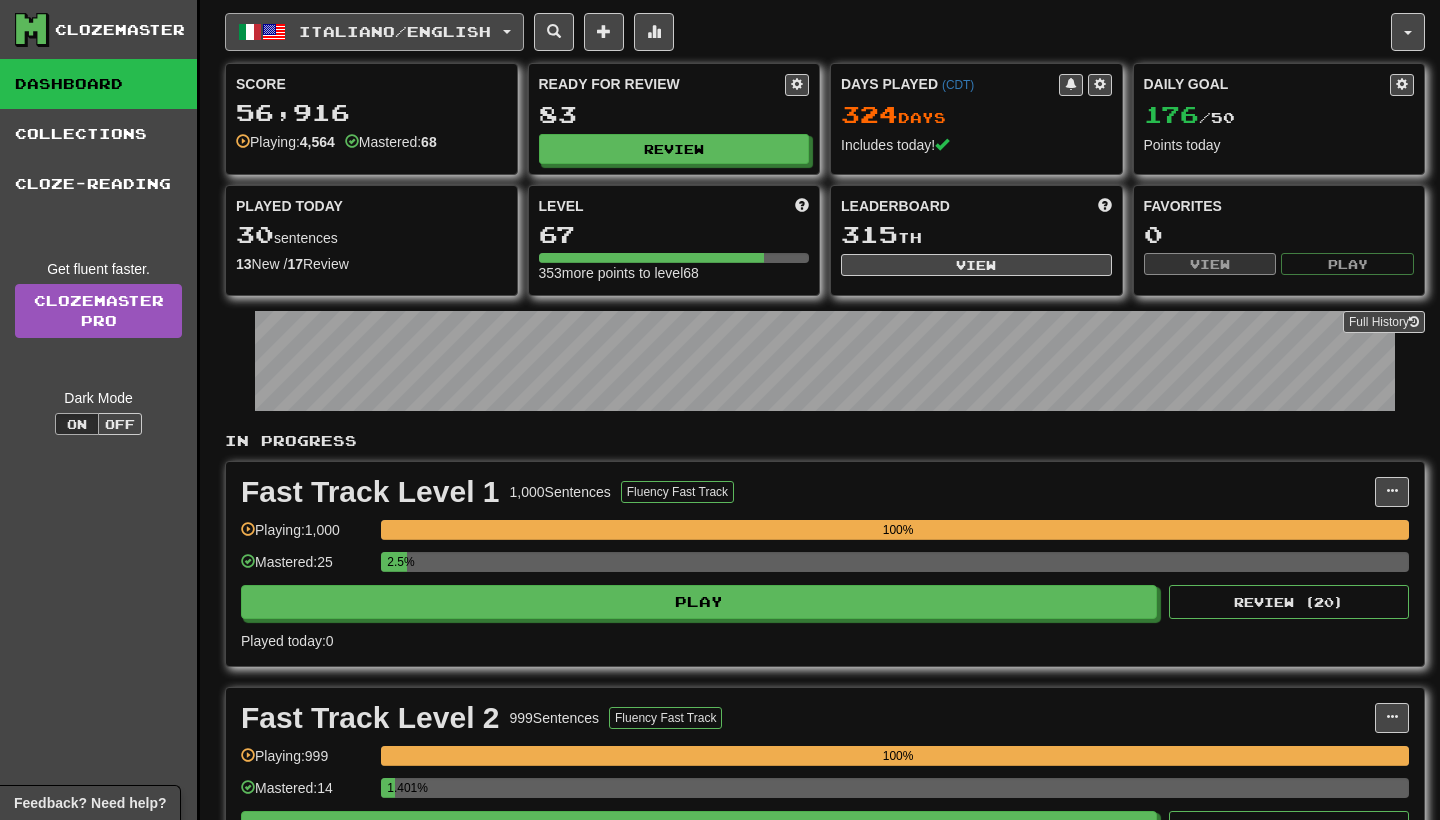 scroll, scrollTop: 0, scrollLeft: 0, axis: both 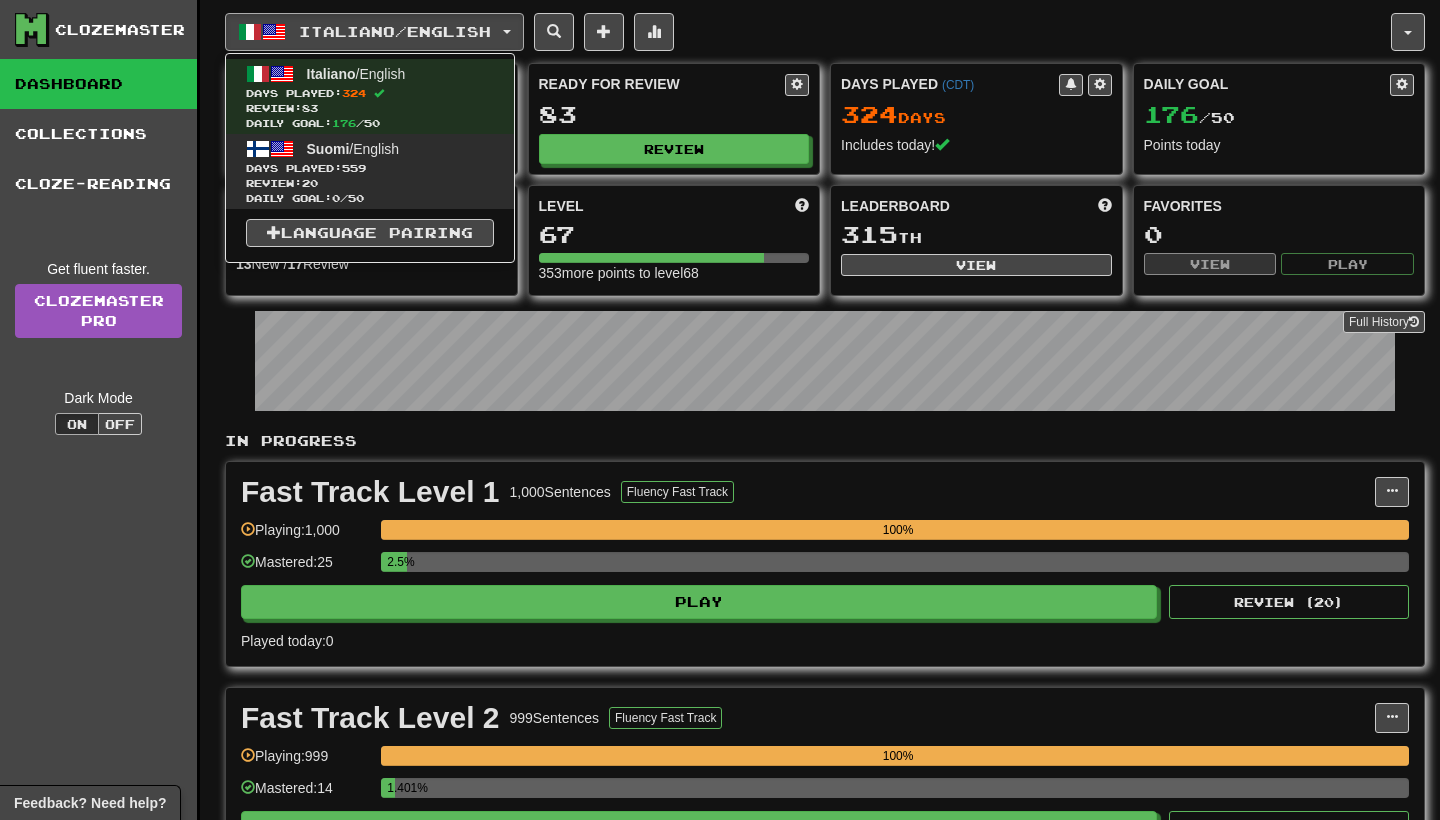 click on "Review:  20" at bounding box center (370, 183) 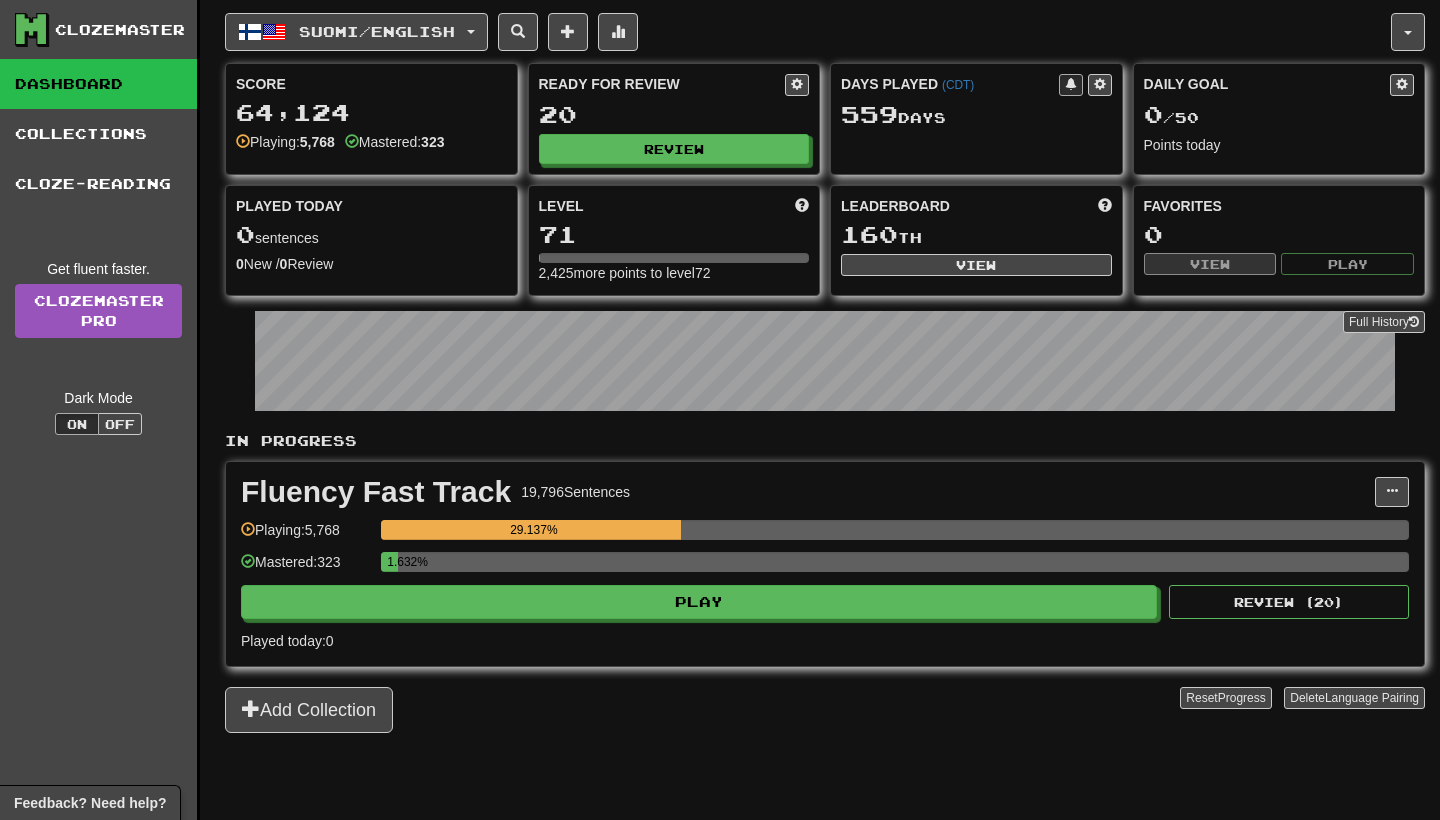 scroll, scrollTop: 0, scrollLeft: 0, axis: both 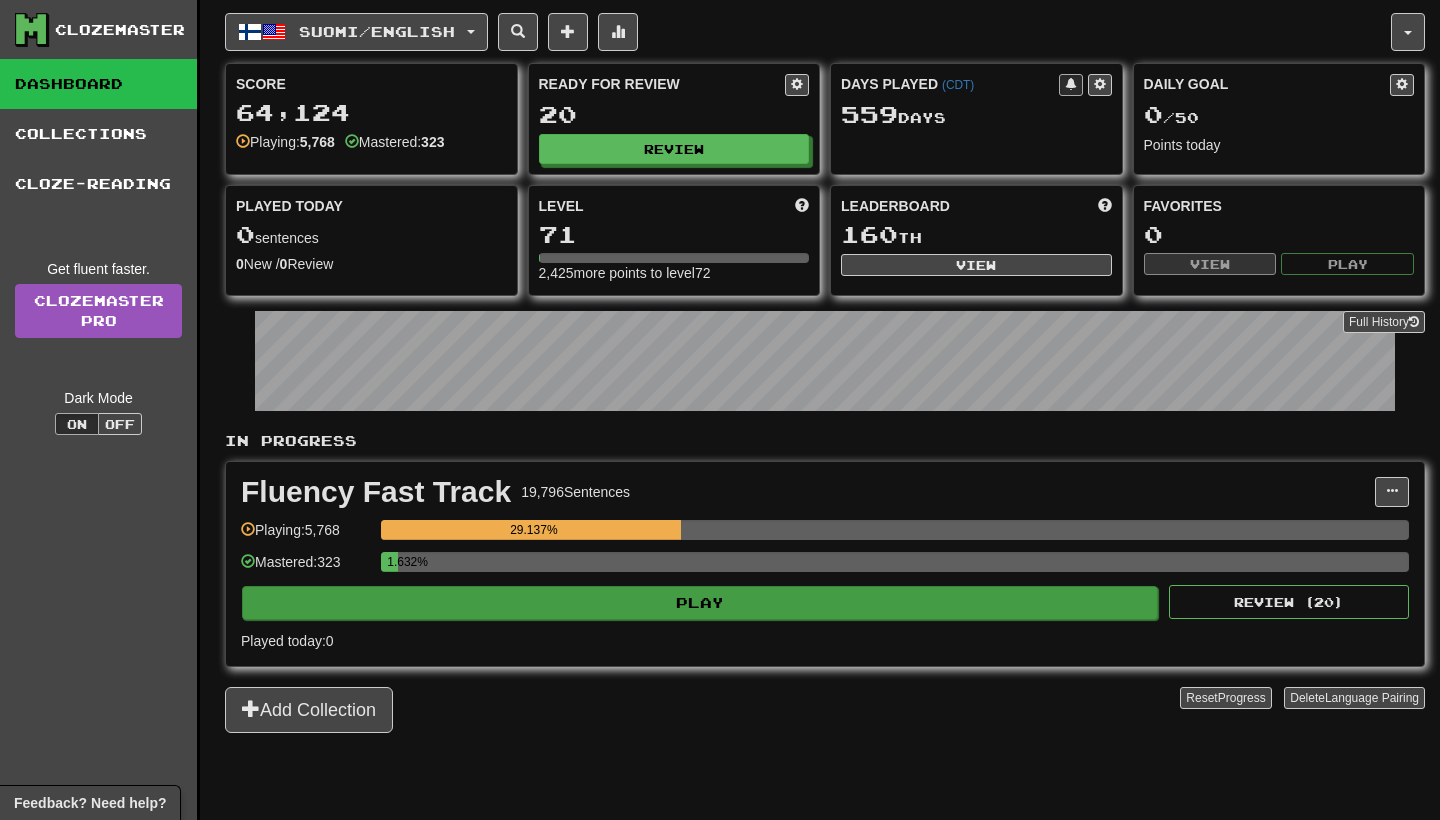 click on "Play" at bounding box center [700, 603] 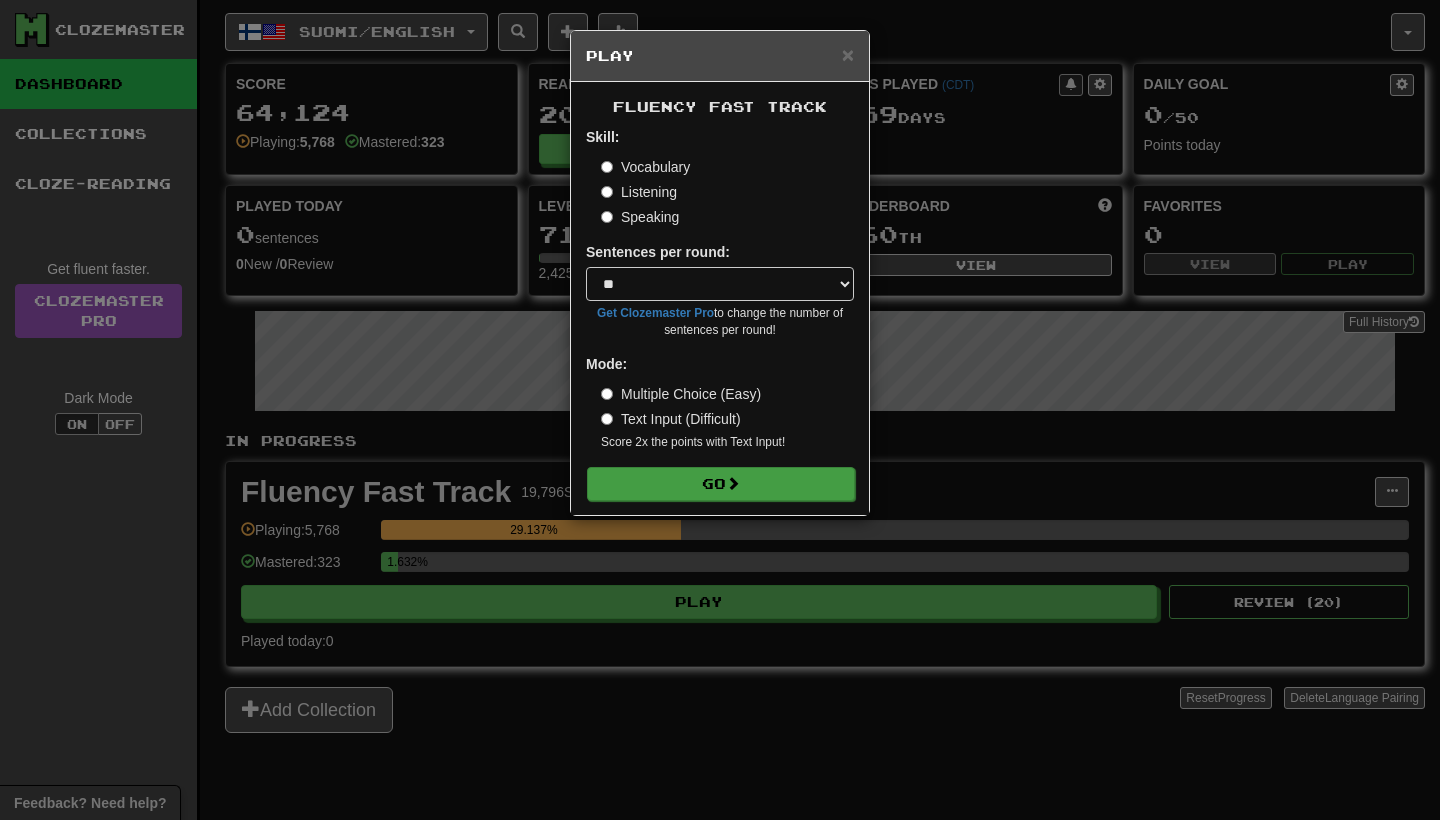 click on "Go" at bounding box center (721, 484) 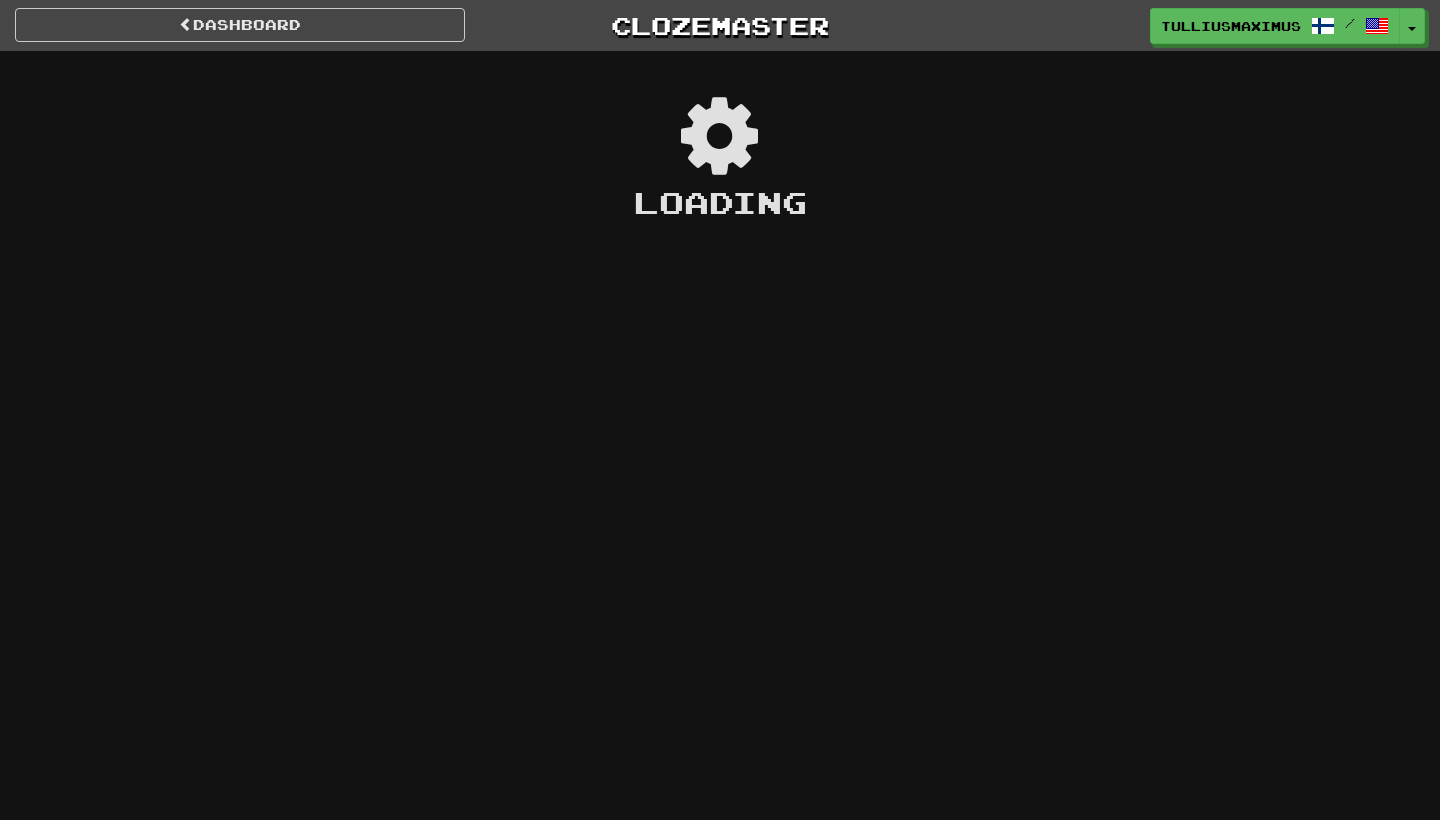 scroll, scrollTop: 0, scrollLeft: 0, axis: both 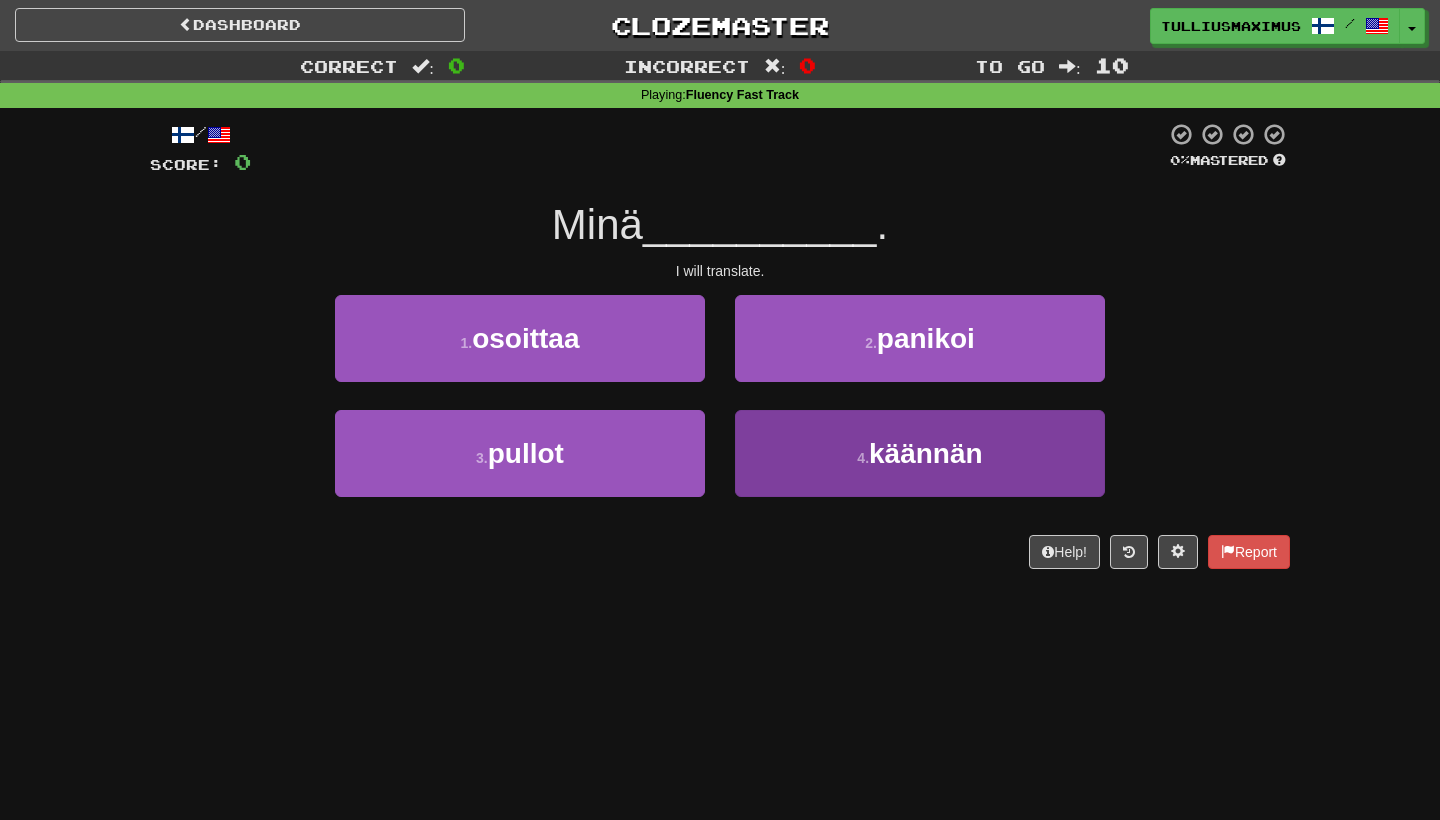 click on "4 .  käännän" at bounding box center [920, 453] 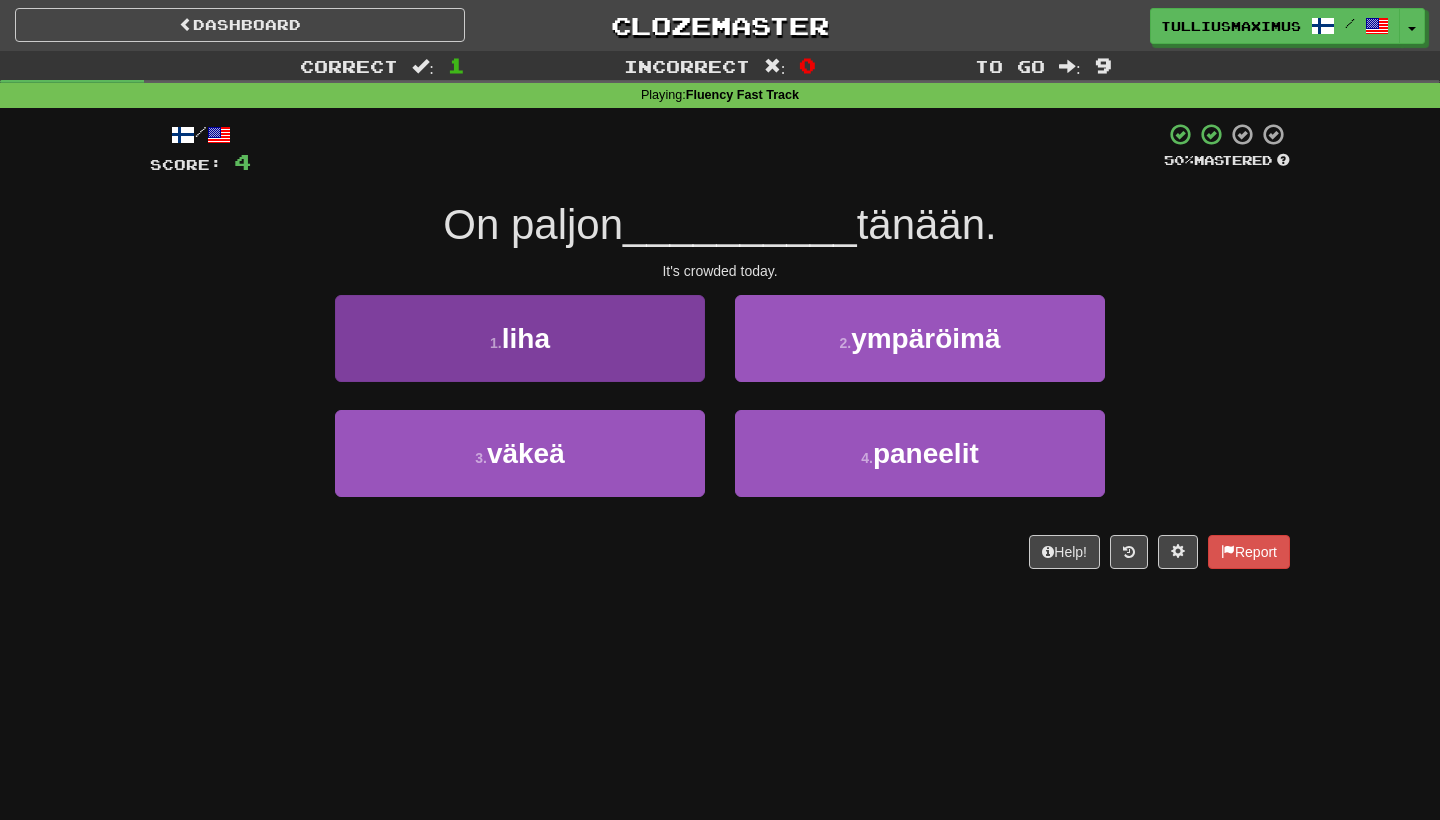 click on "1 .  liha" at bounding box center [520, 338] 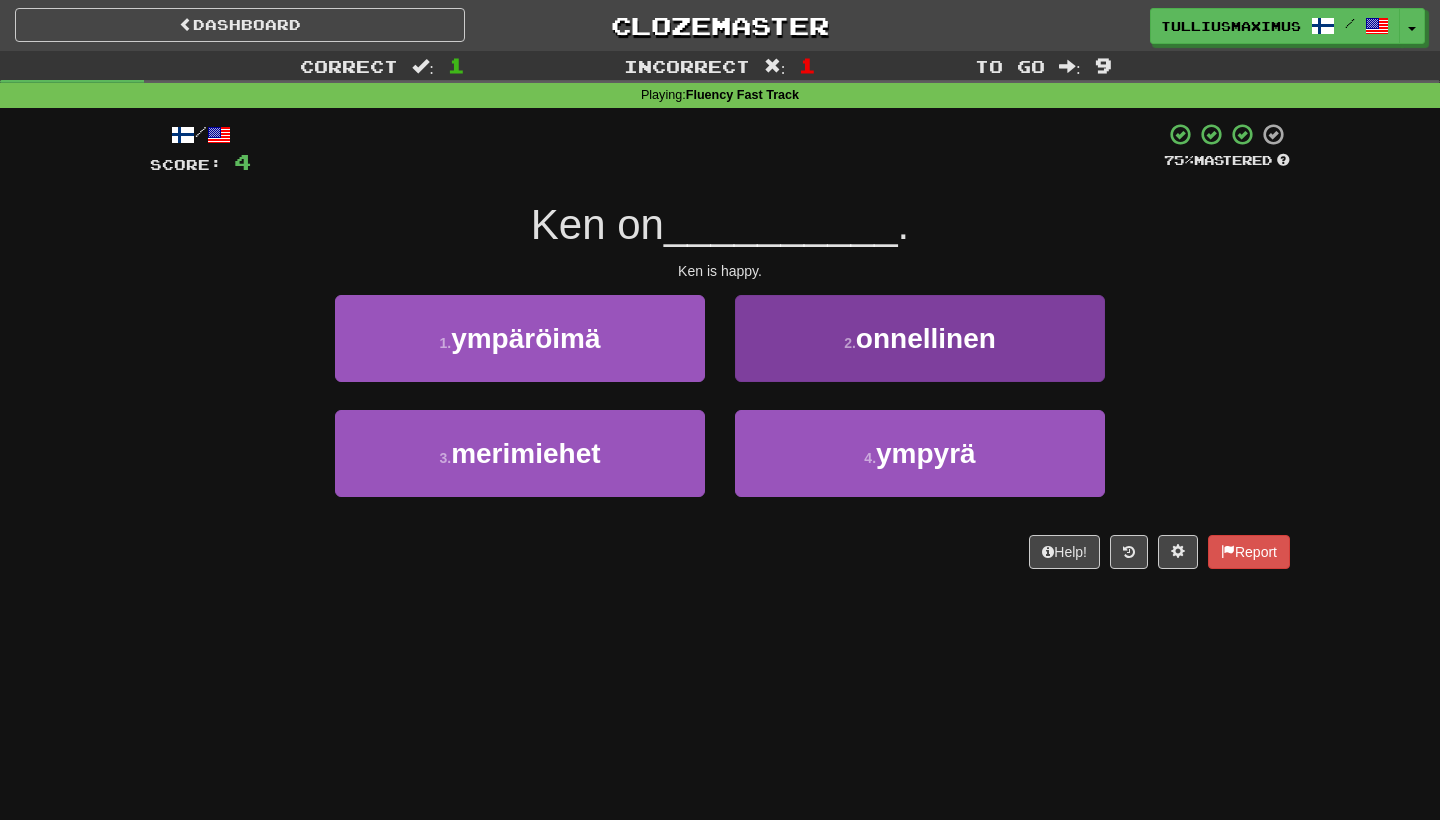 click on "onnellinen" at bounding box center (926, 338) 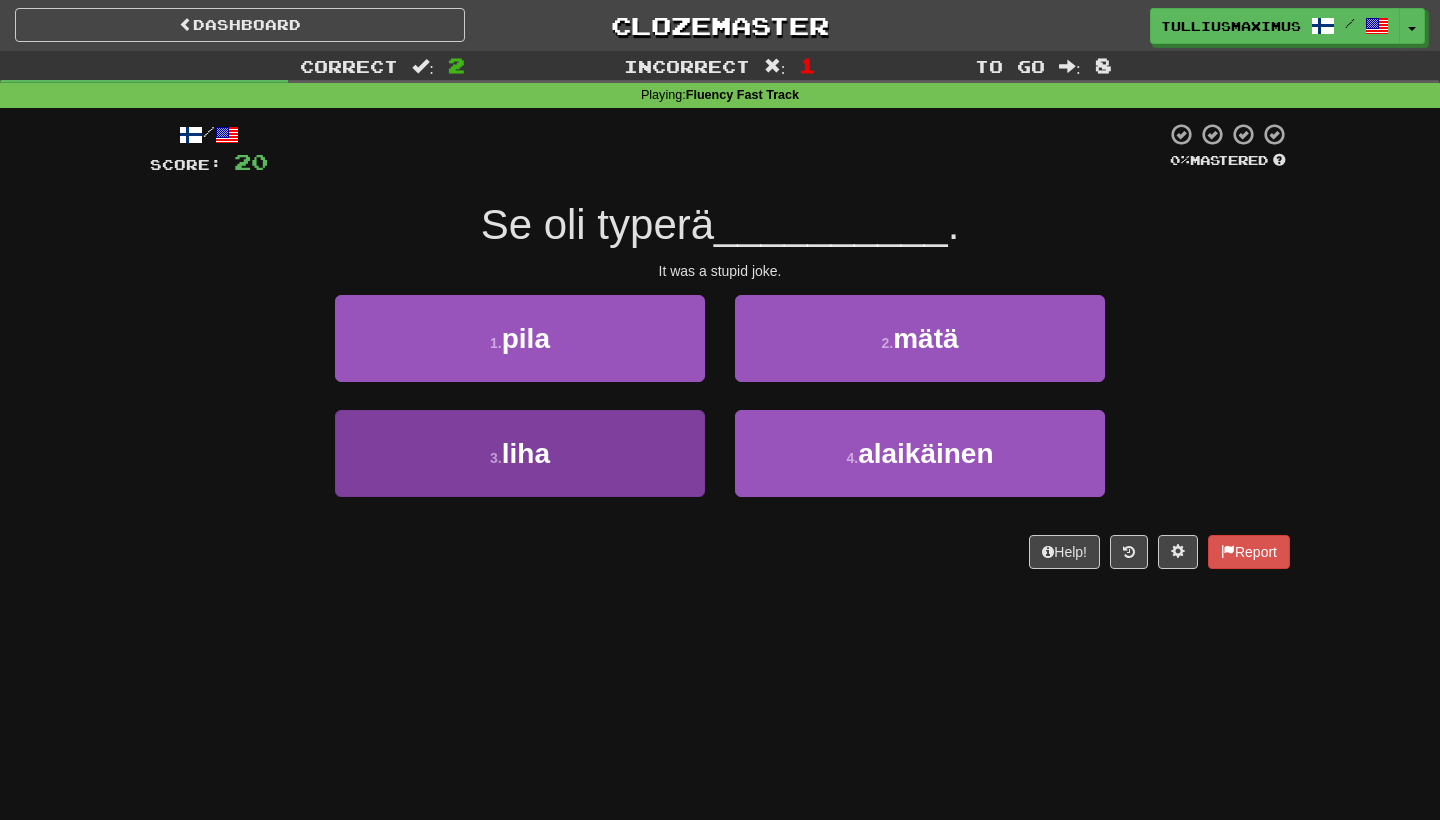click on "3 .  liha" at bounding box center (520, 453) 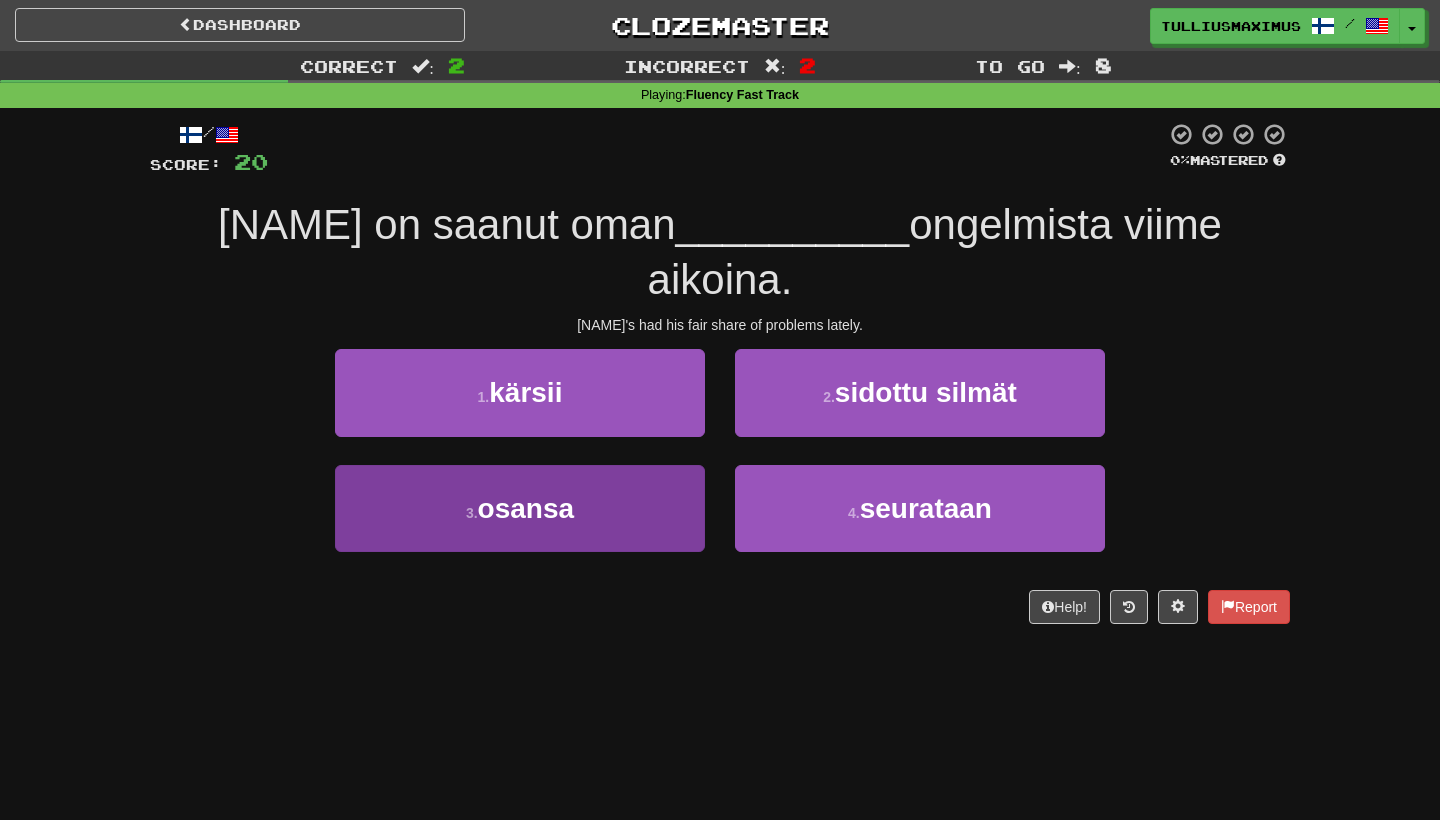 click on "3 .  osansa" at bounding box center (520, 508) 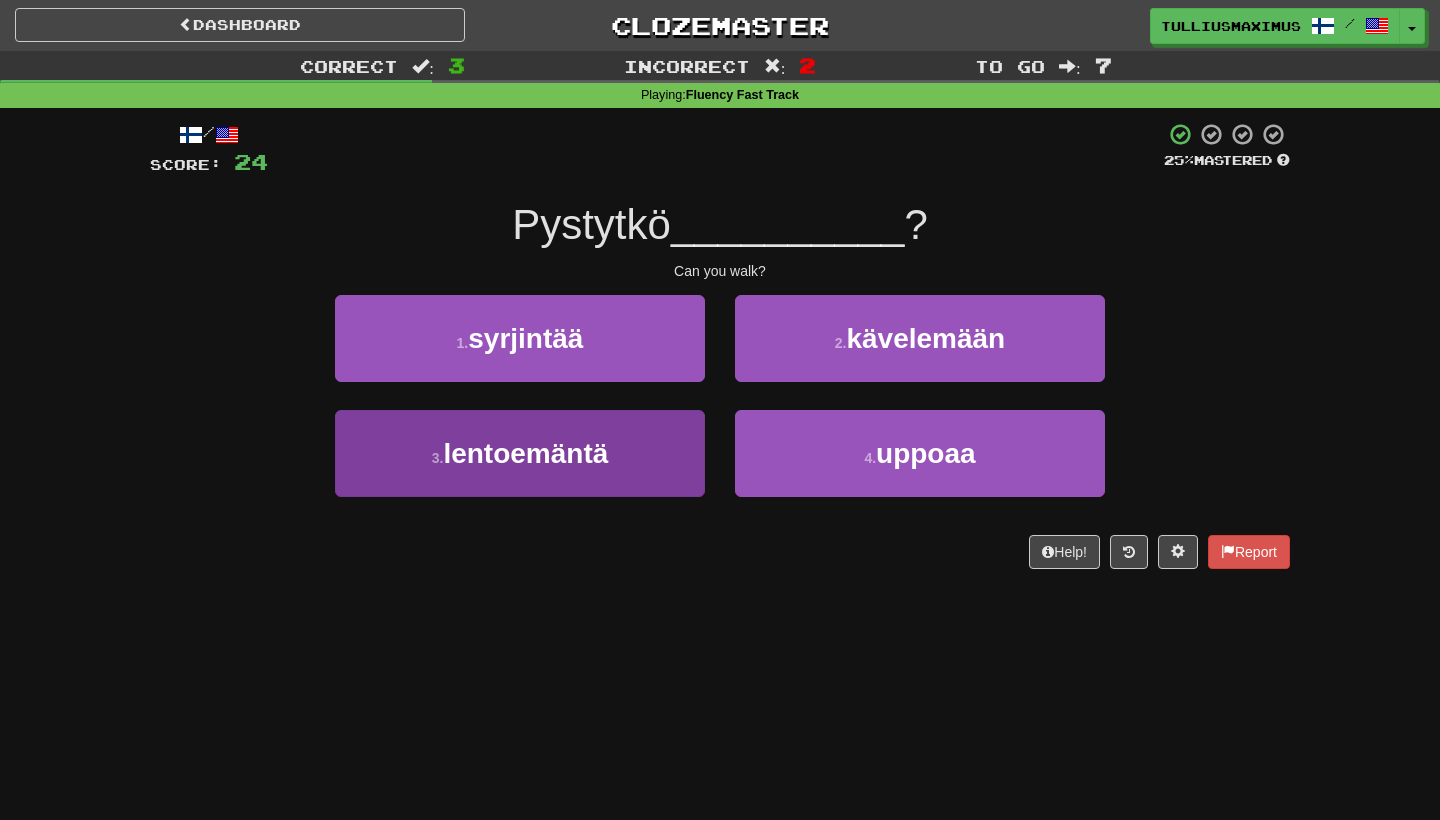 click on "3 .  lentoemäntä" at bounding box center [520, 453] 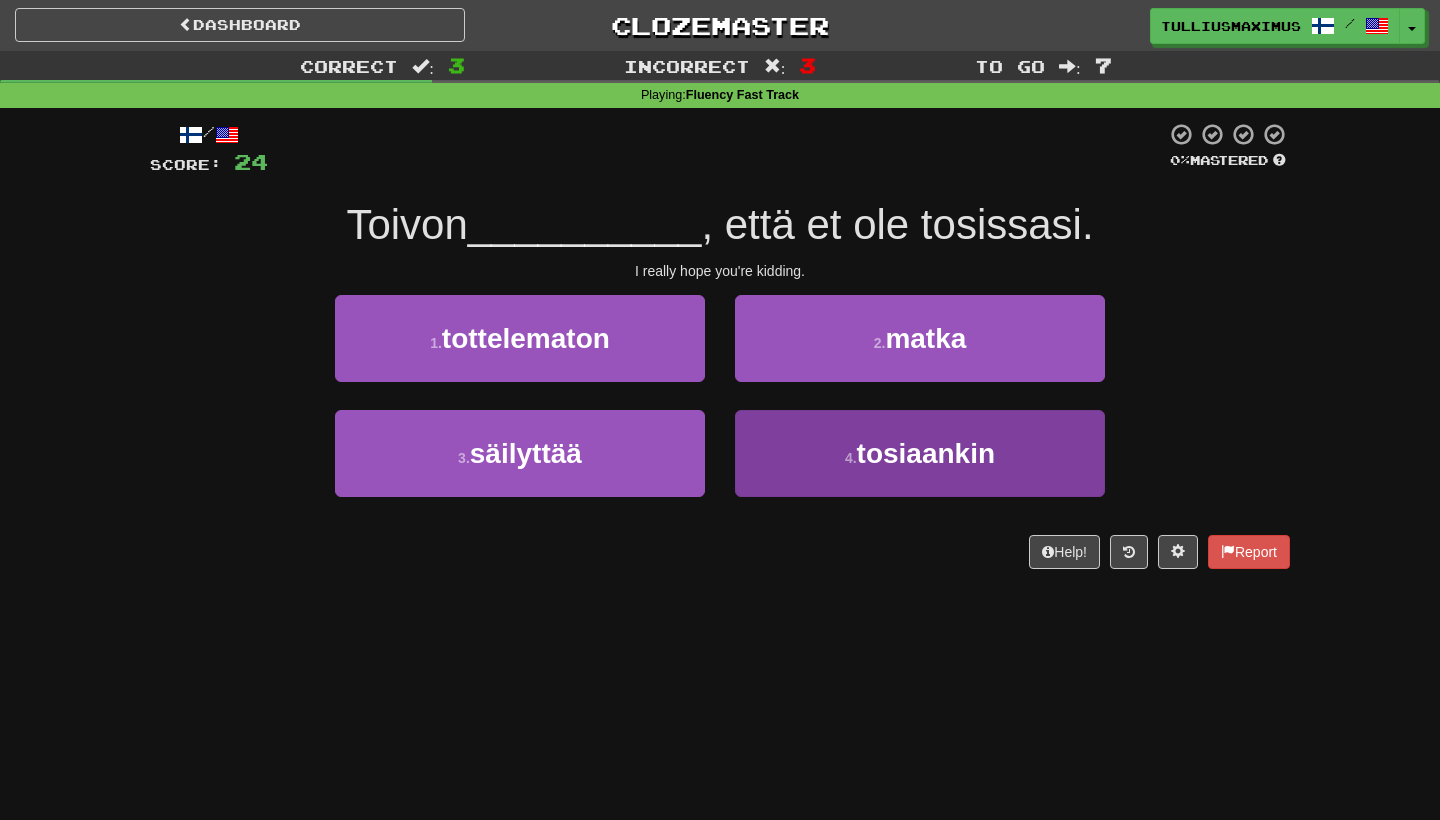 click on "4 .  tosiaankin" at bounding box center (920, 453) 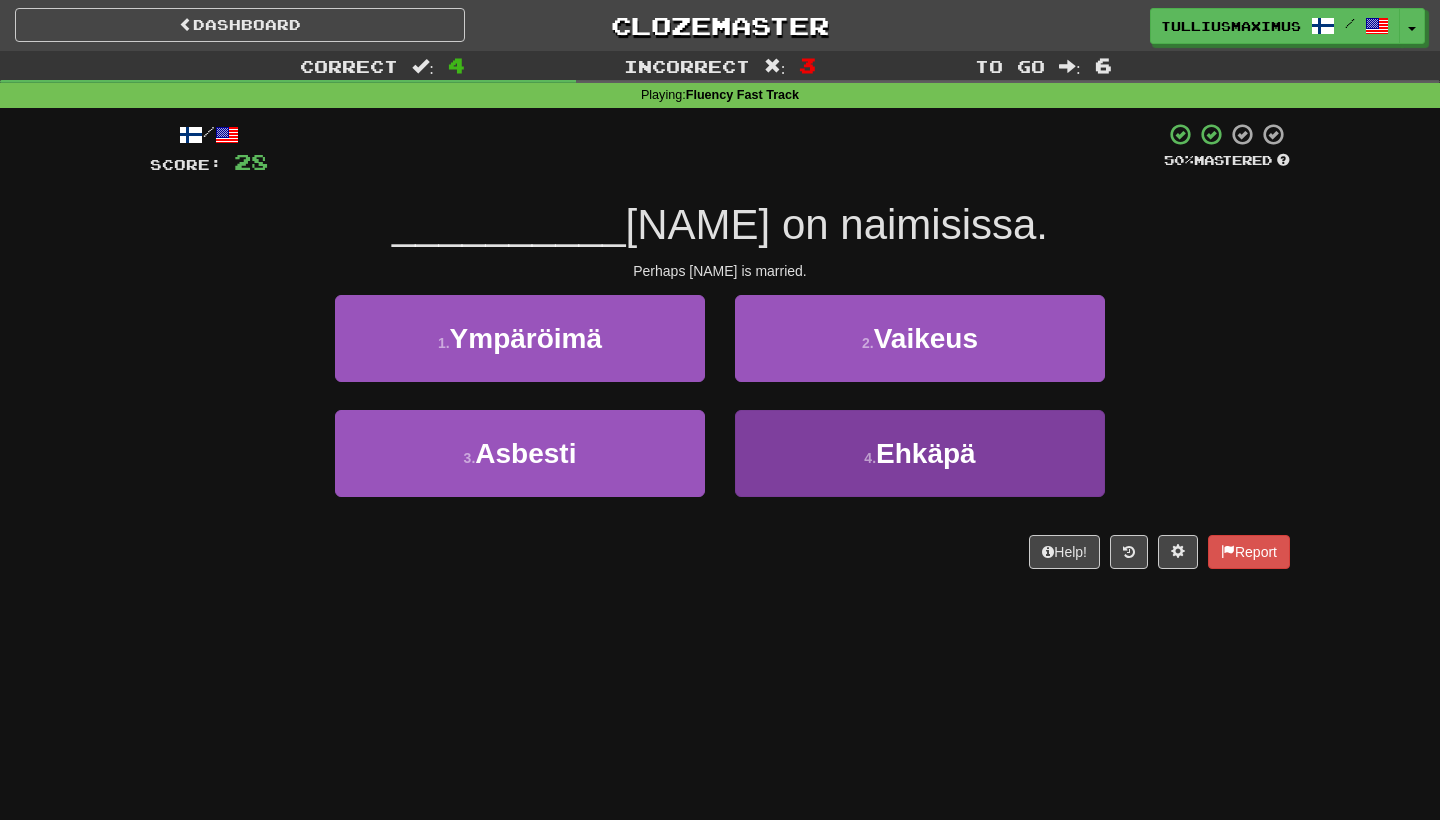 click on "4 .  Ehkäpä" at bounding box center (920, 453) 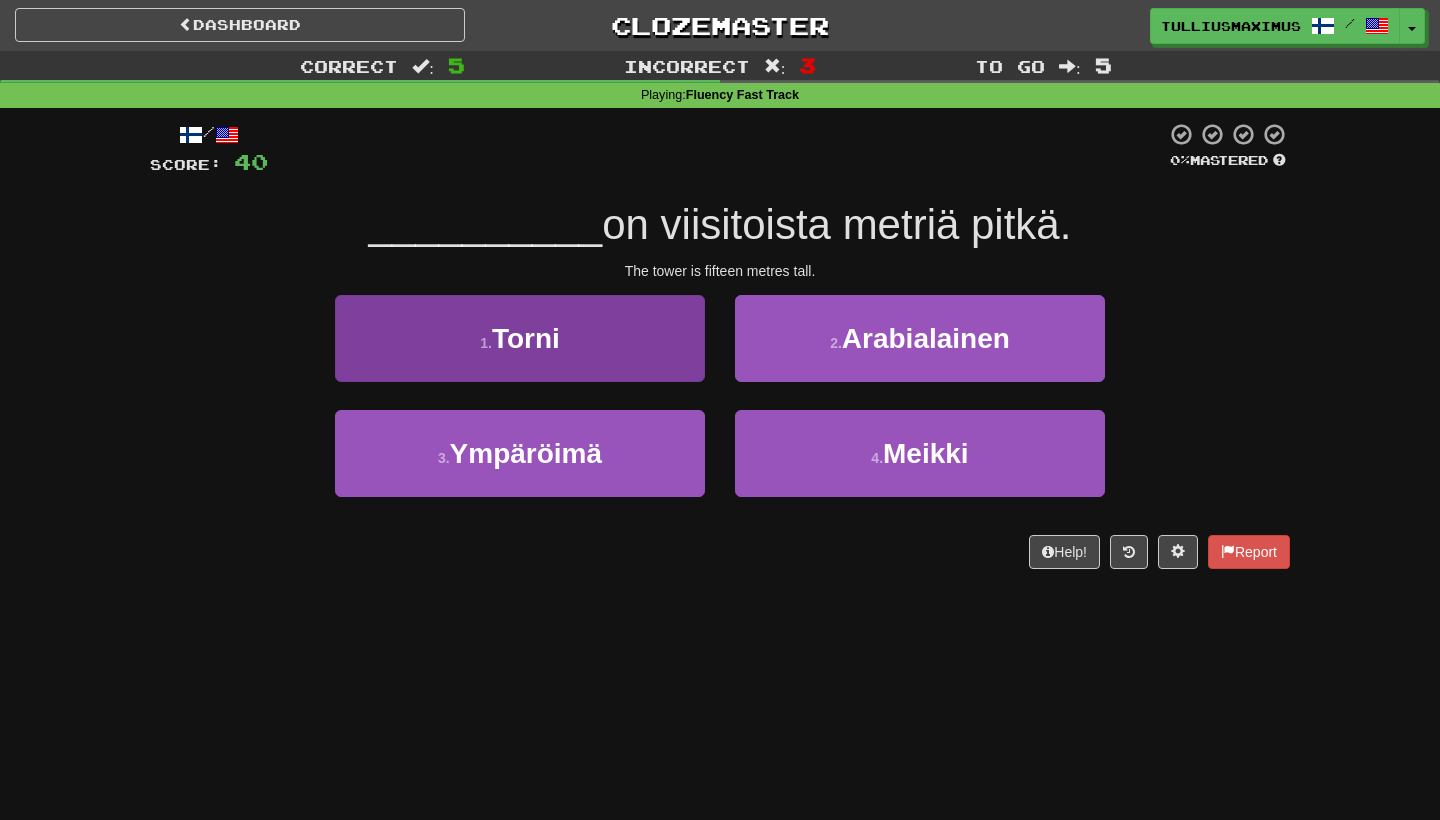 click on "1 .  Torni" at bounding box center (520, 338) 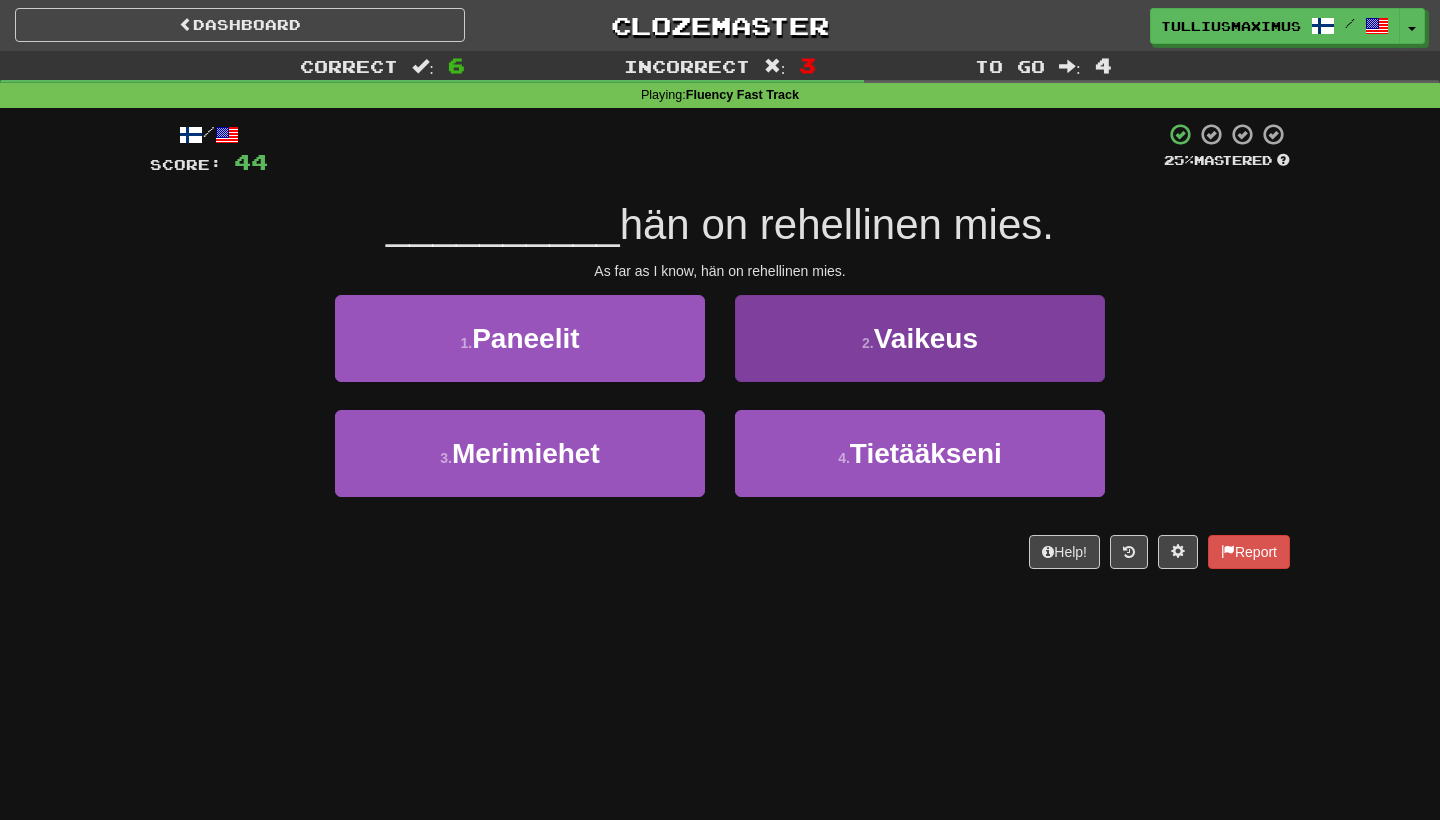 click on "2 .  Vaikeus" at bounding box center (920, 338) 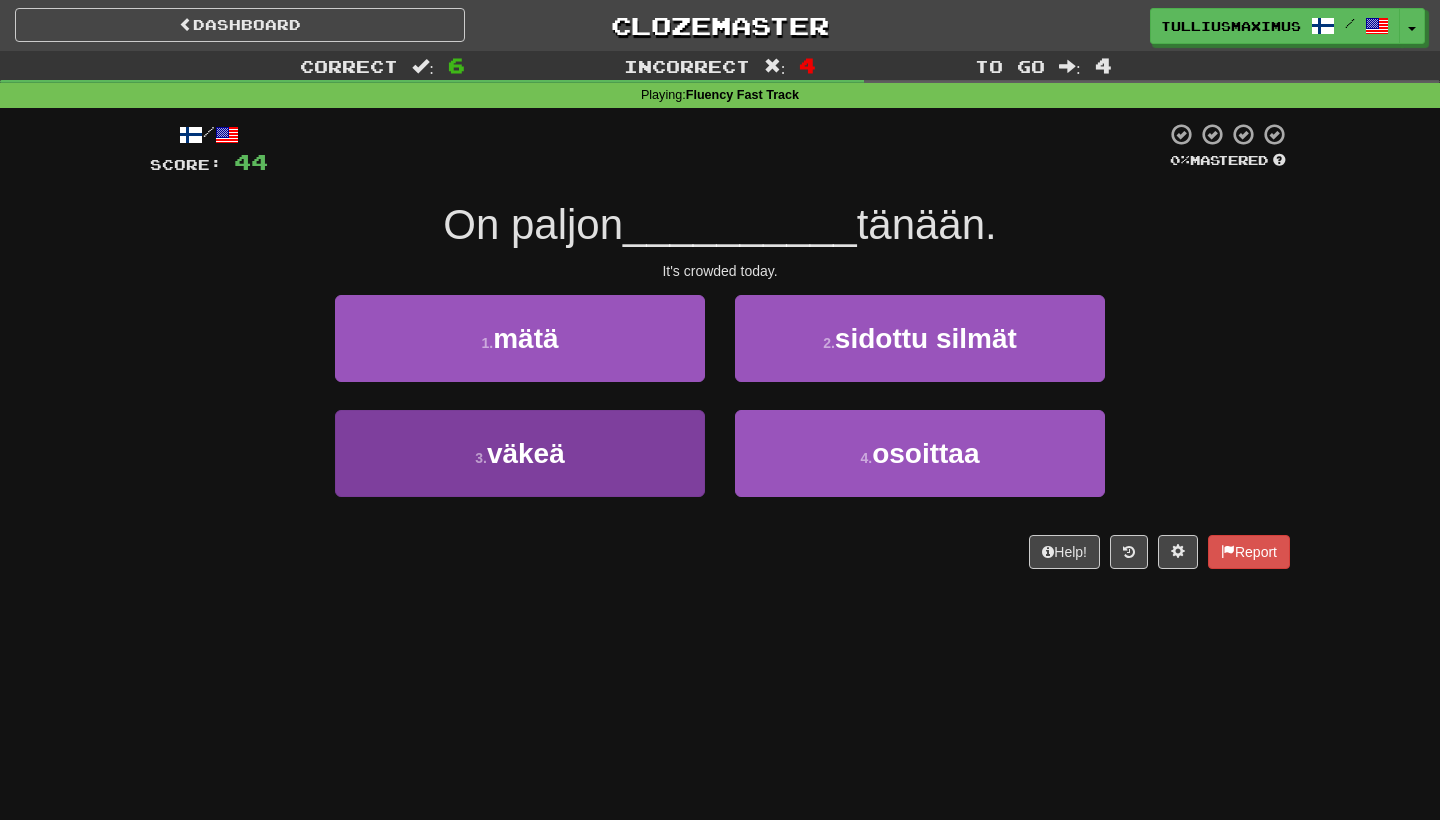click on "3 .  väkeä" at bounding box center (520, 453) 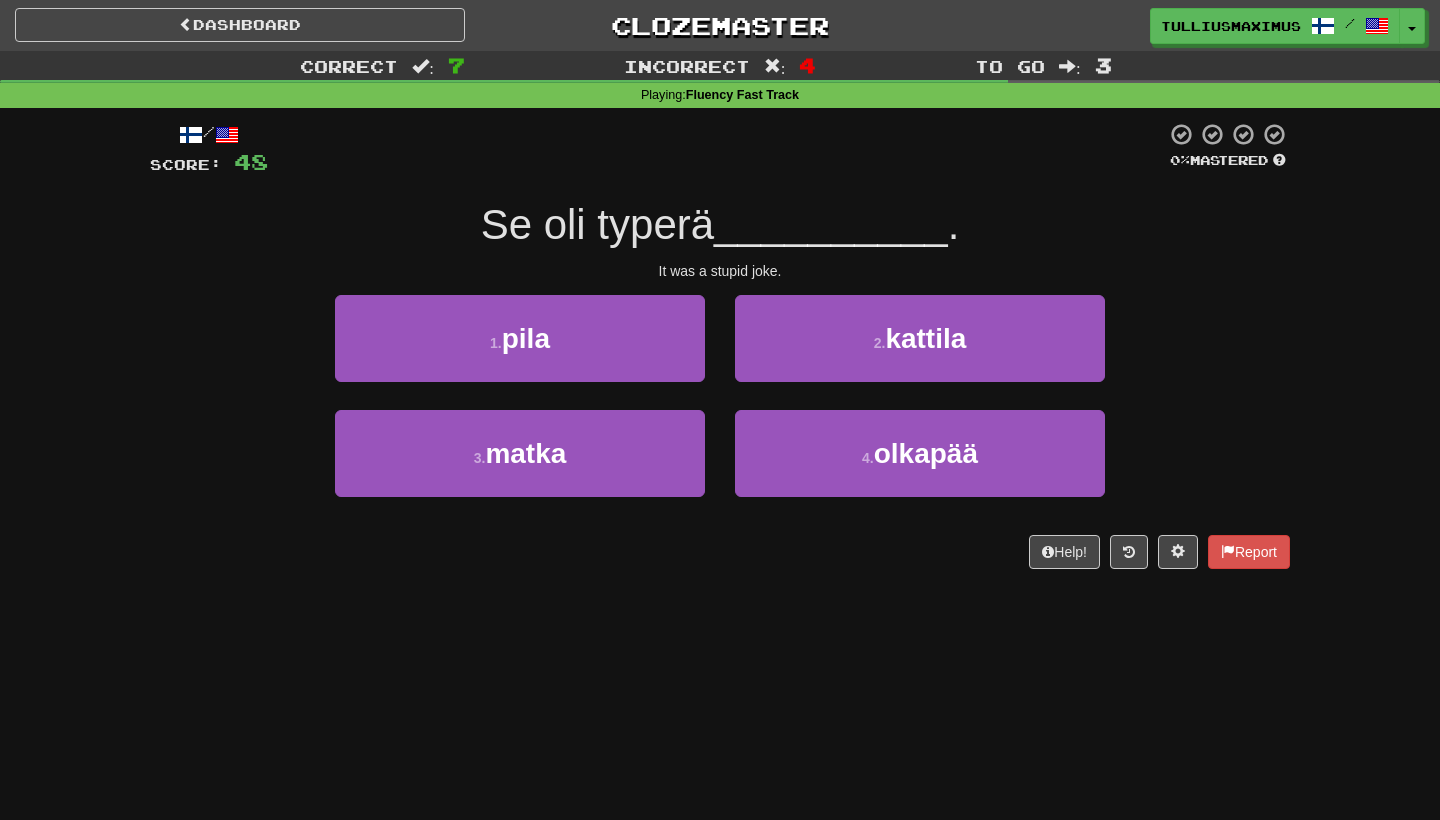 click on "1 .  pila" at bounding box center [520, 352] 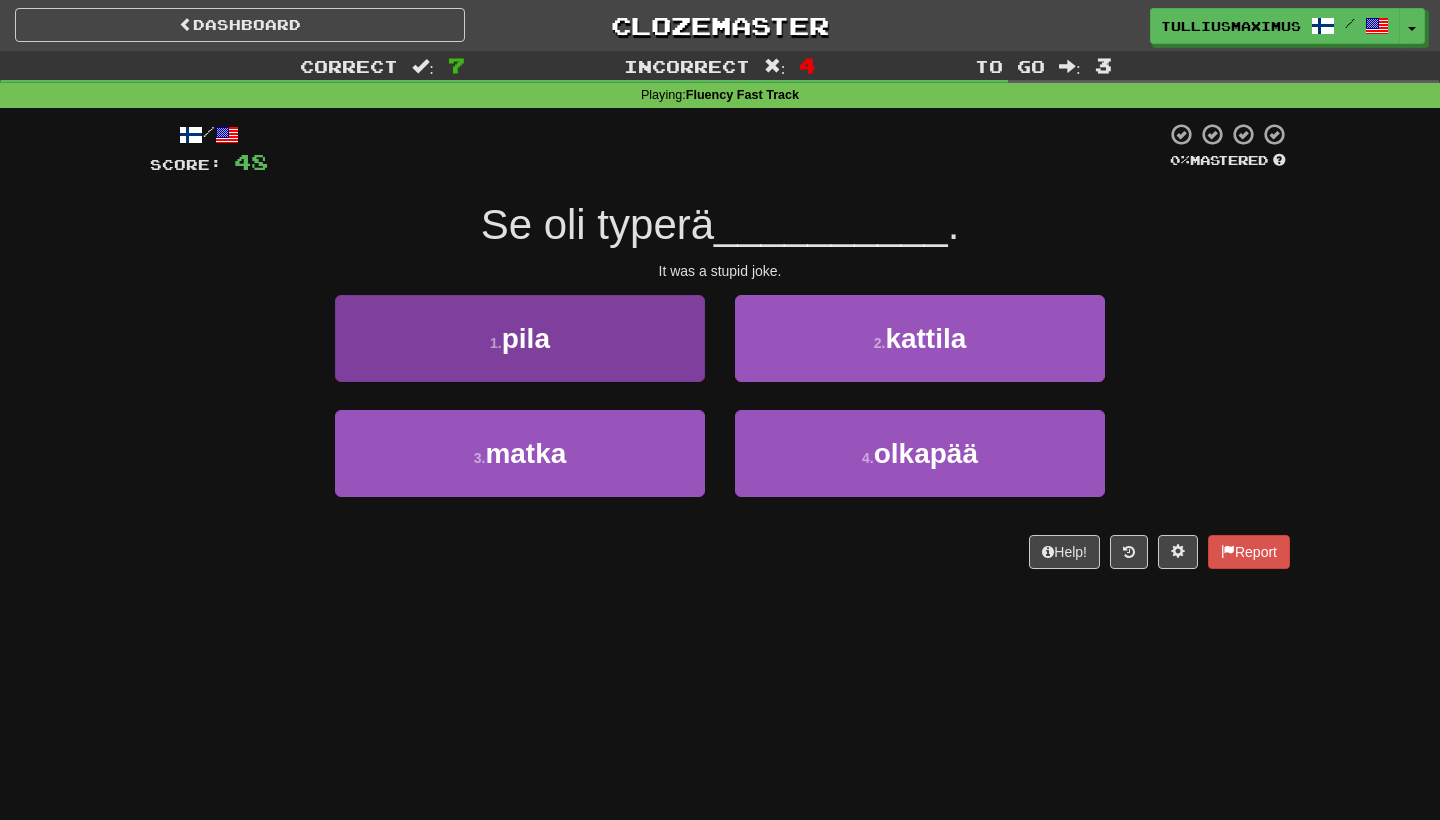 click on "1 .  pila" at bounding box center (520, 338) 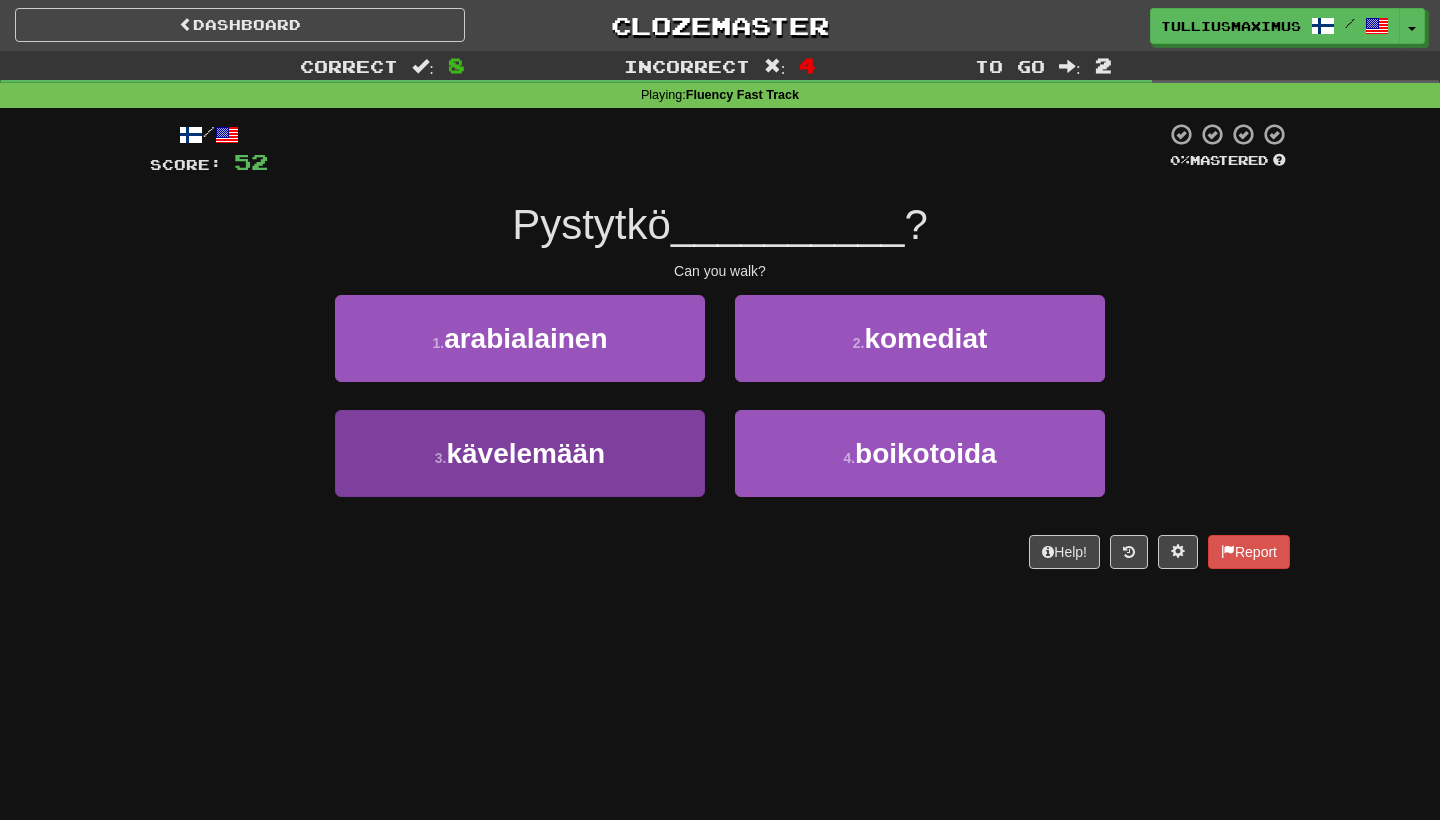 click on "3 .  kävelemään" at bounding box center (520, 453) 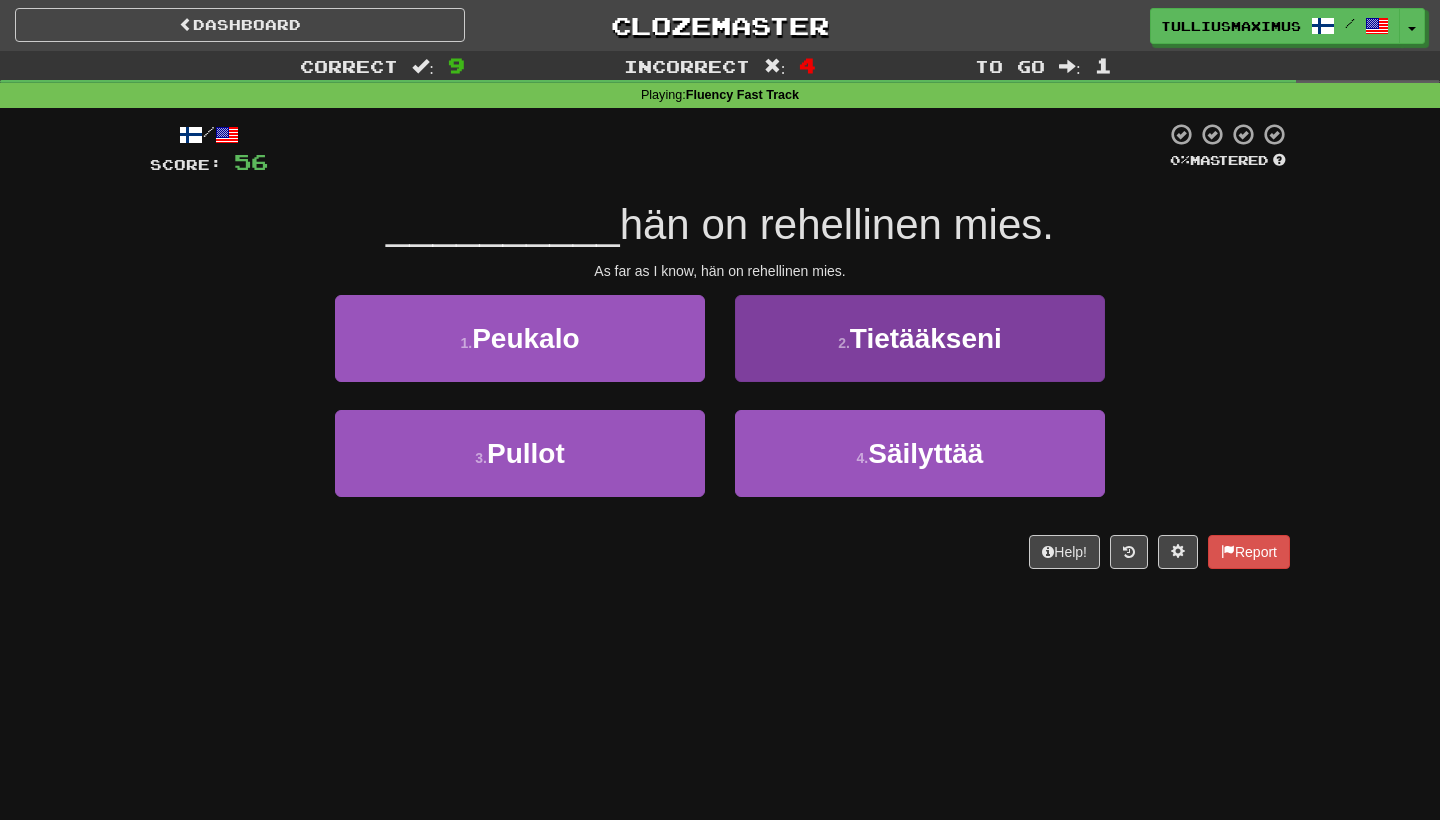 click on "2 .  Tietääkseni" at bounding box center [920, 338] 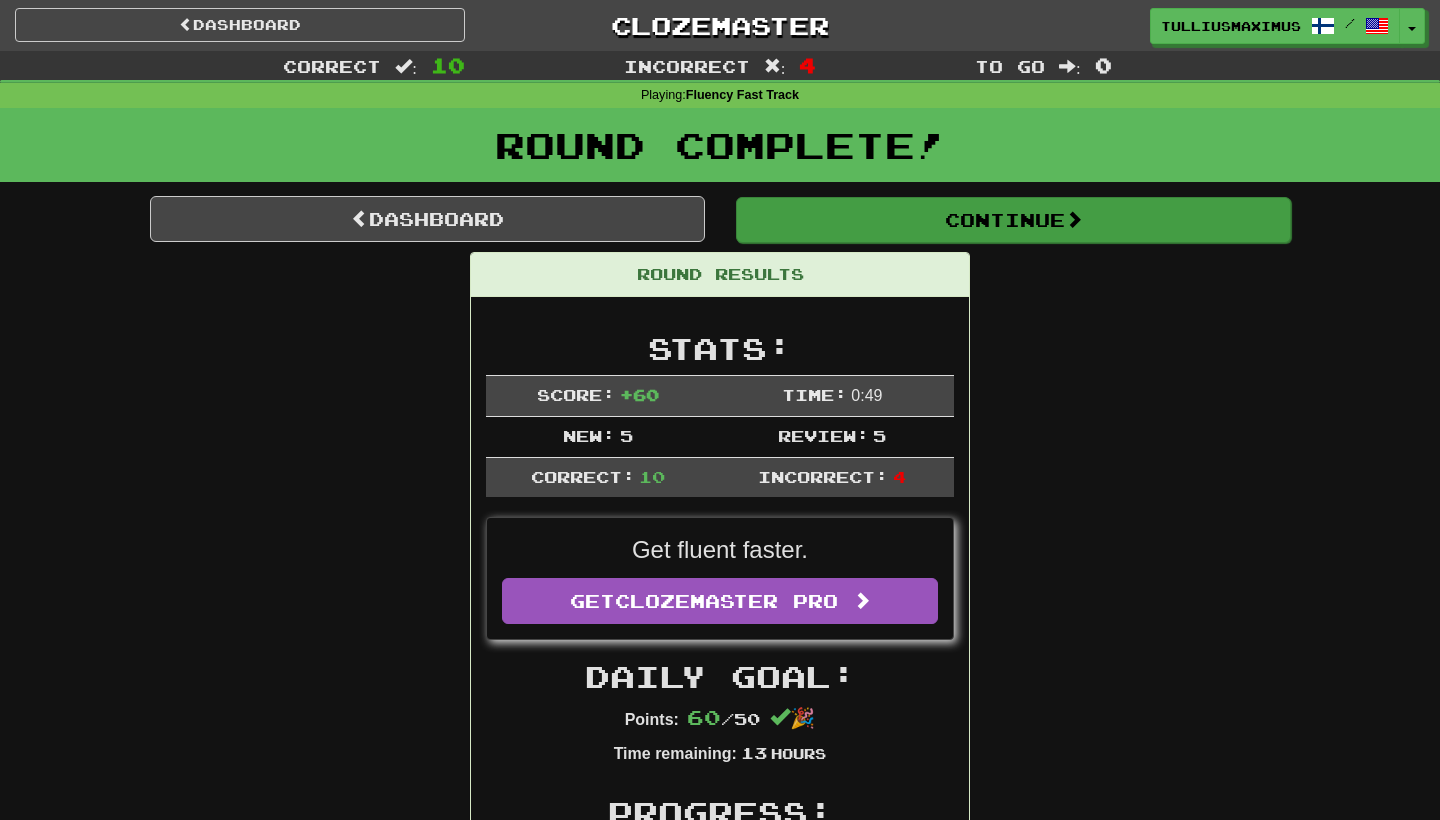click on "Continue" at bounding box center (1013, 220) 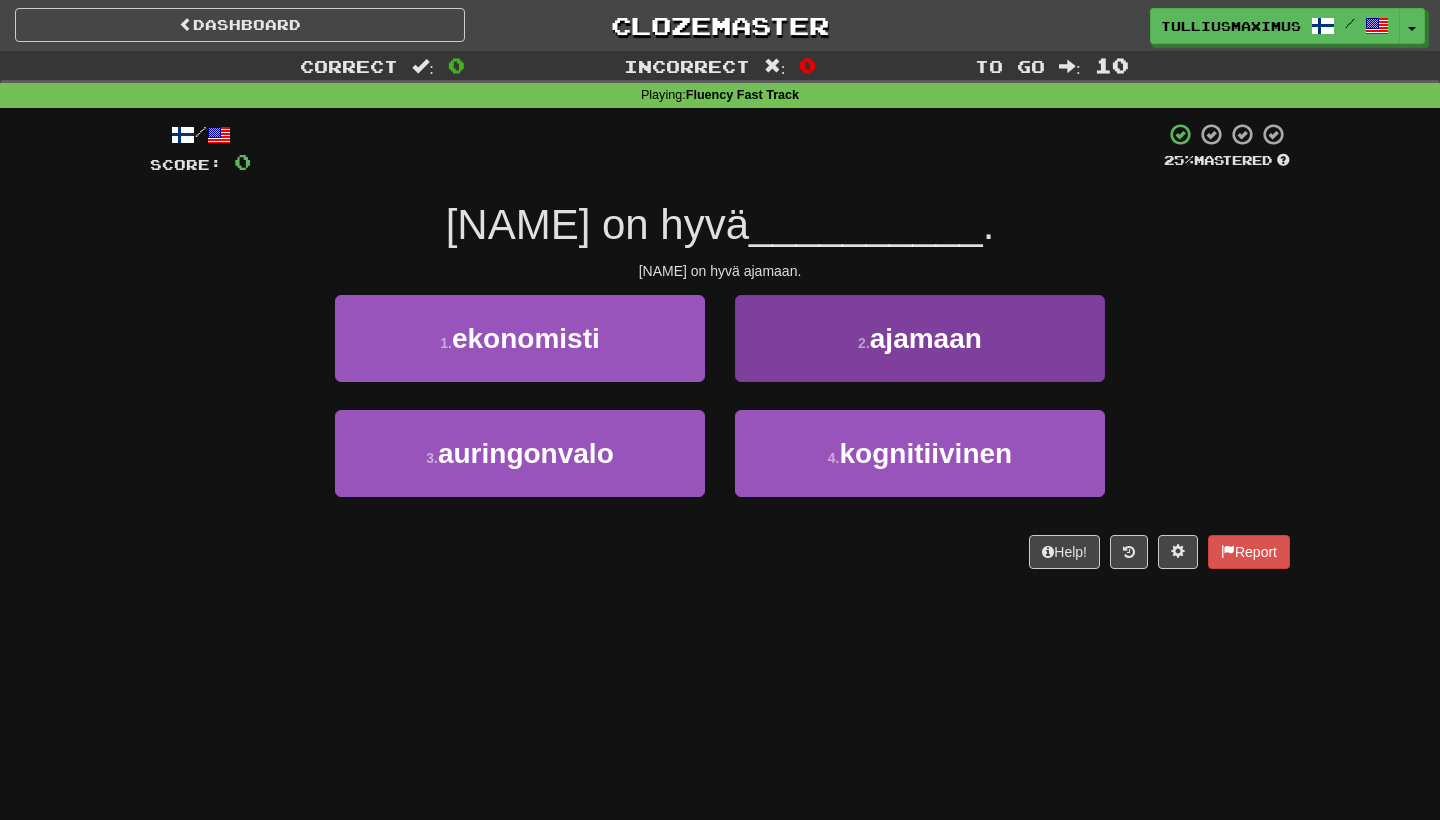 click on "2 .  ajamaan" at bounding box center [920, 338] 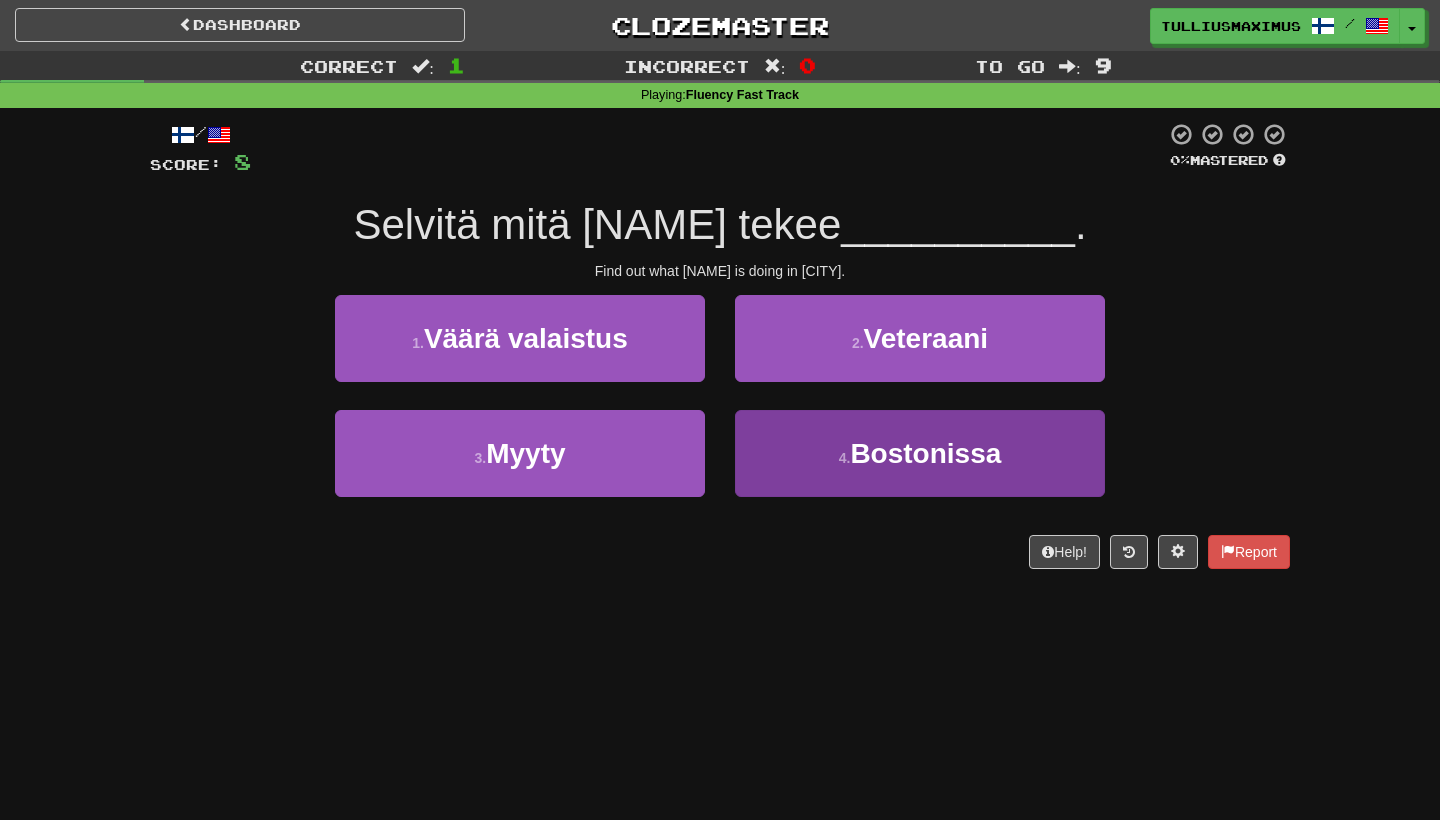 click on "4 .  Bostonissa" at bounding box center (920, 453) 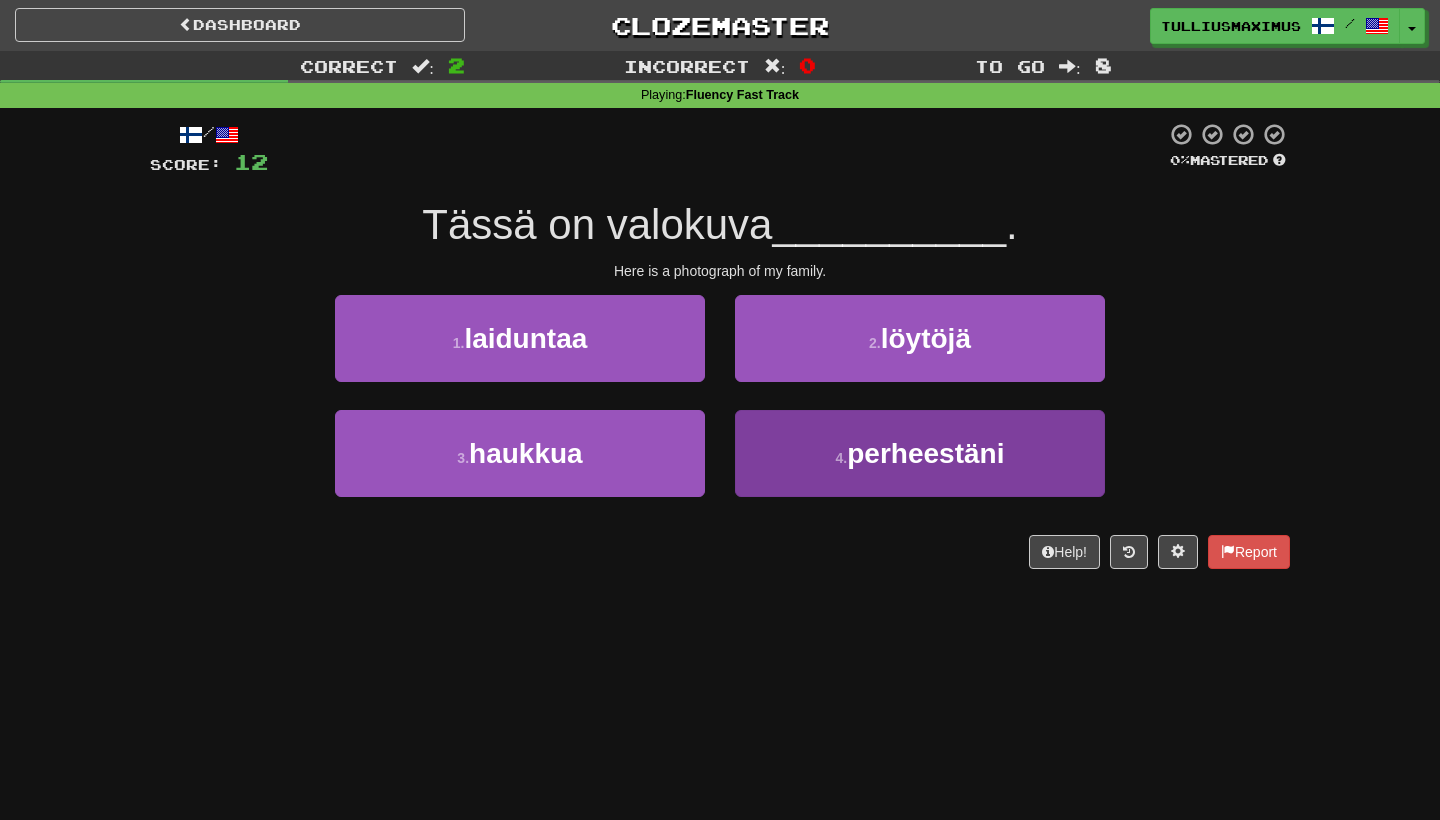 click on "4 .  perheestäni" at bounding box center (920, 453) 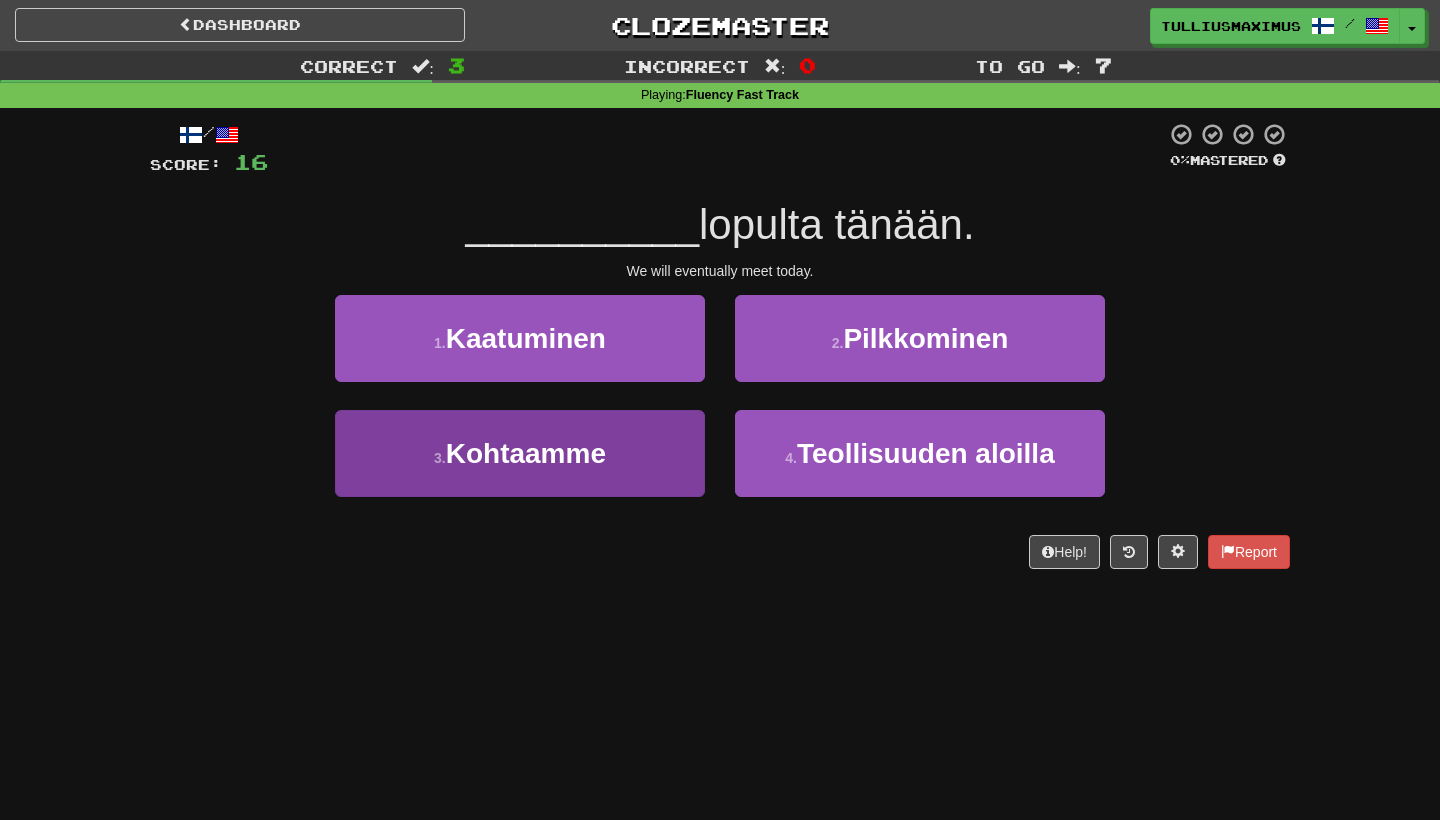 click on "3 .  Kohtaamme" at bounding box center (520, 453) 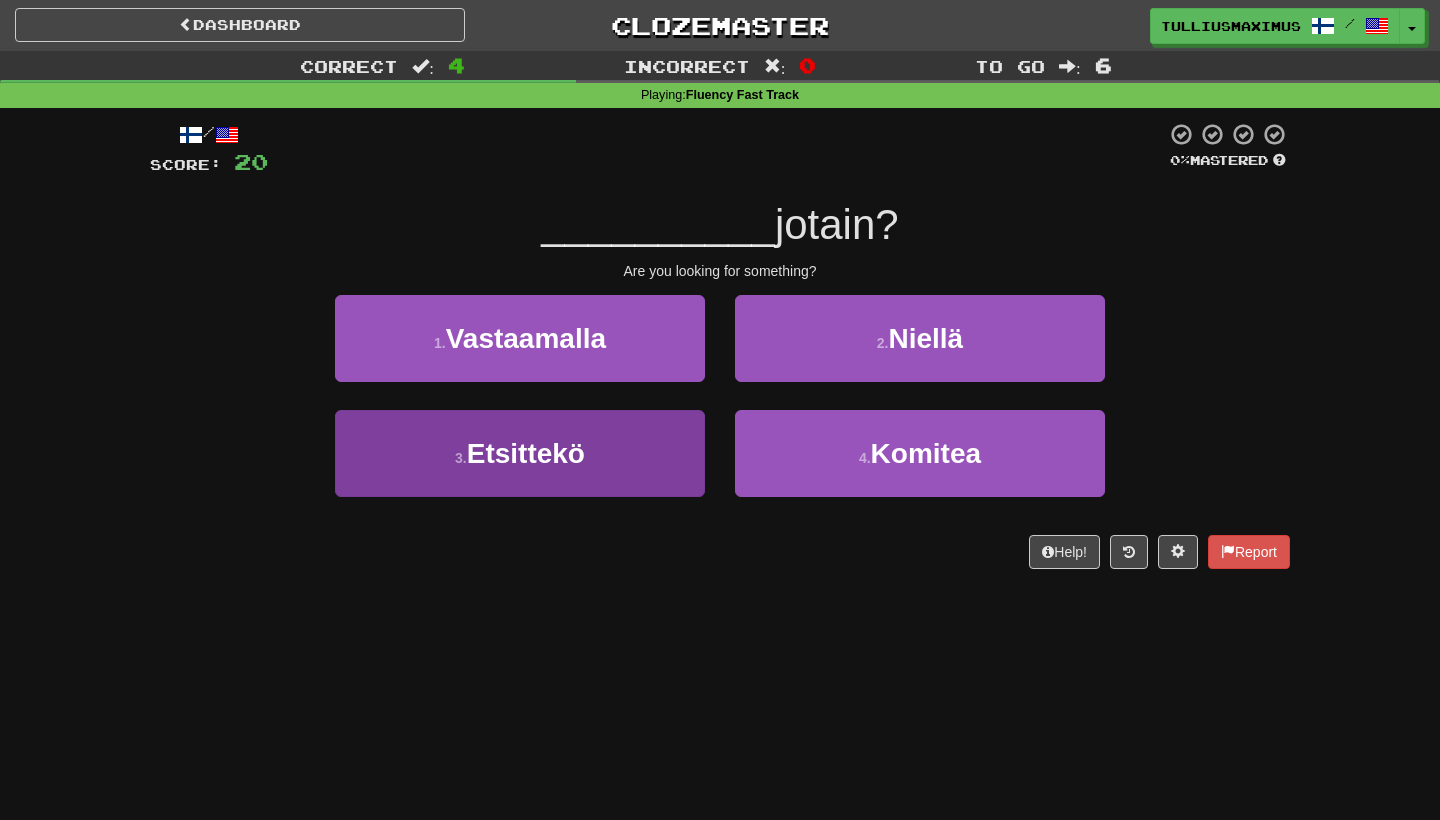 click on "3 .  Etsittekö" at bounding box center [520, 453] 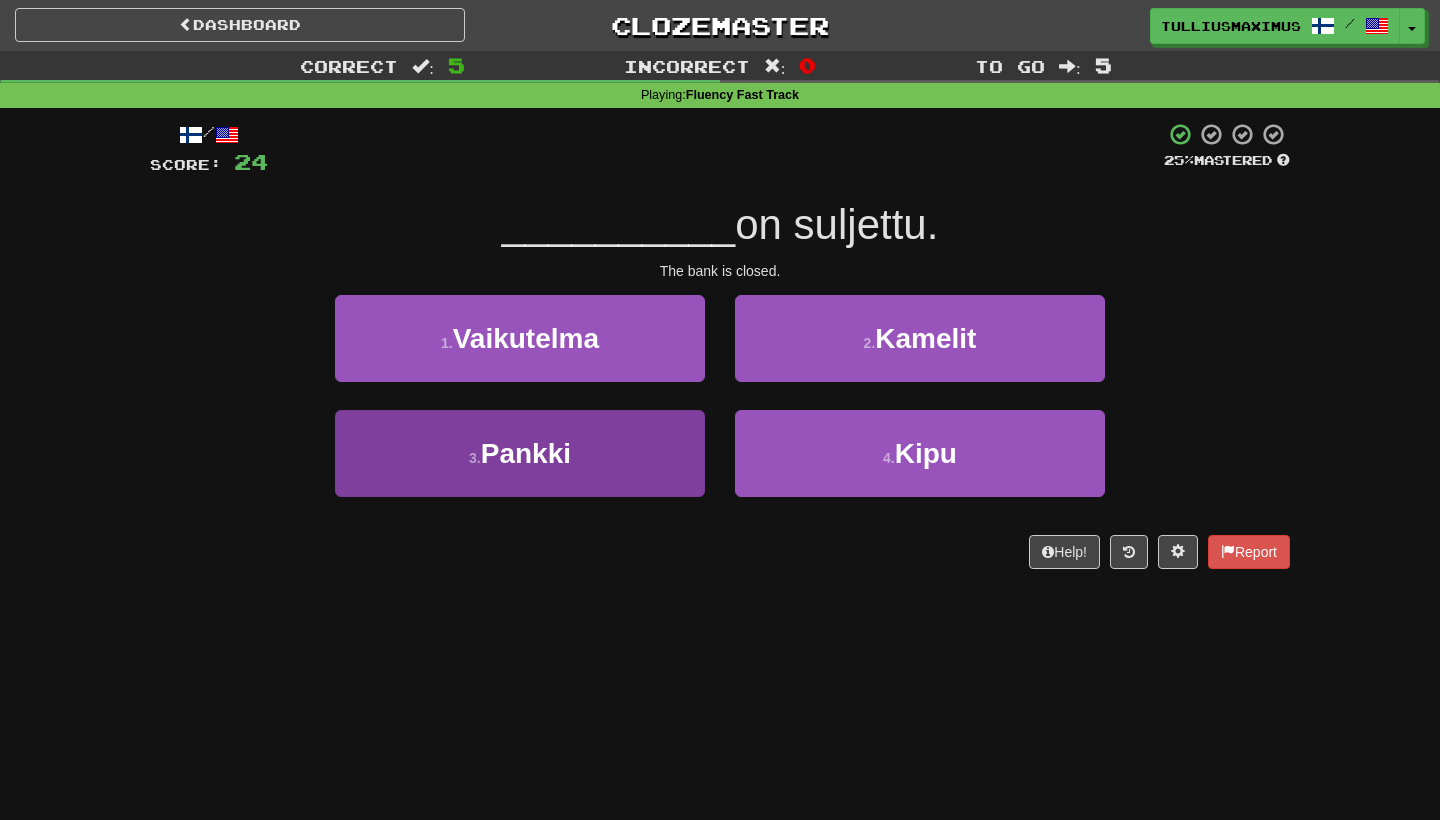 click on "3 .  Pankki" at bounding box center [520, 453] 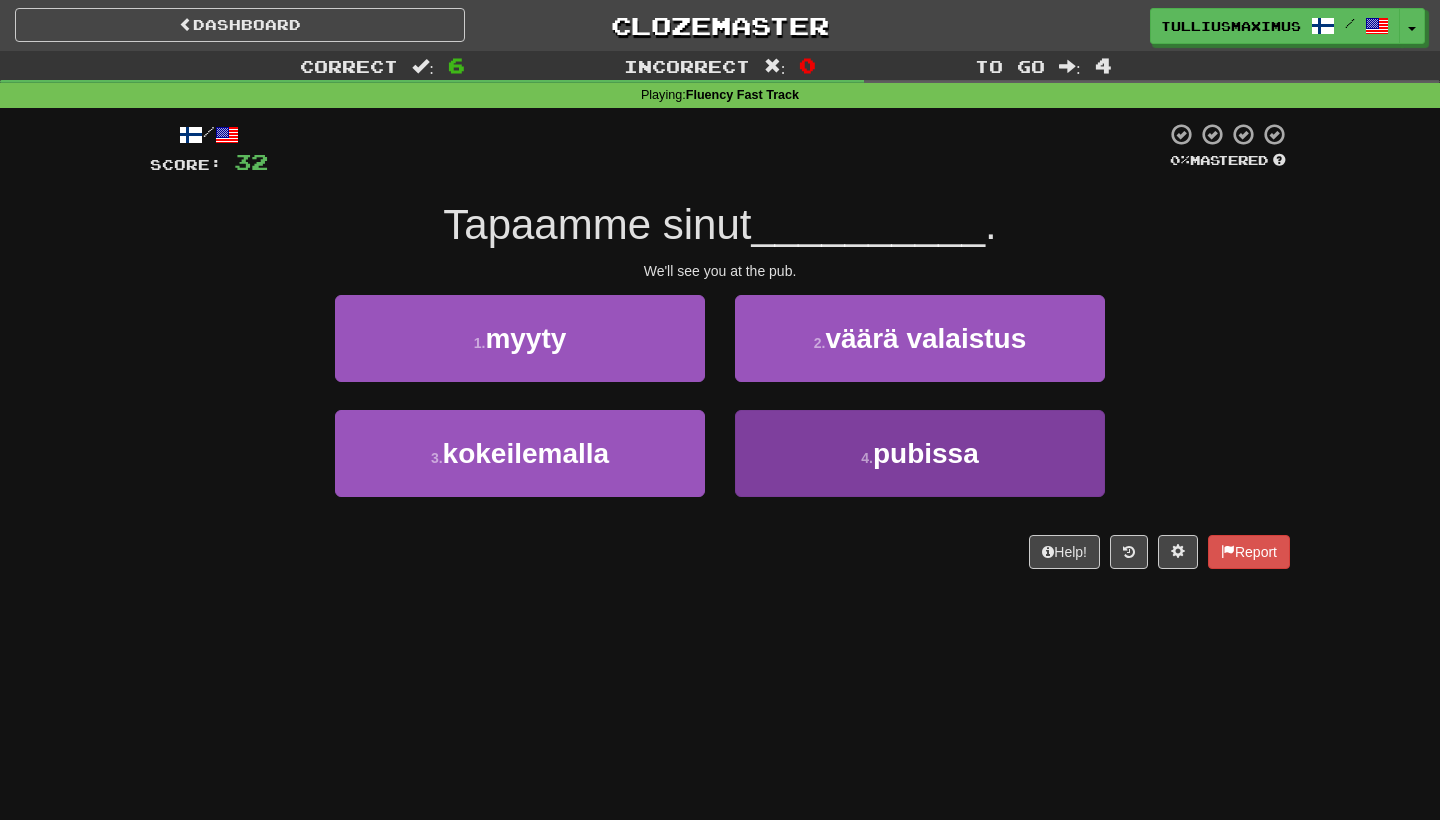 click on "4 .  pubissa" at bounding box center [920, 453] 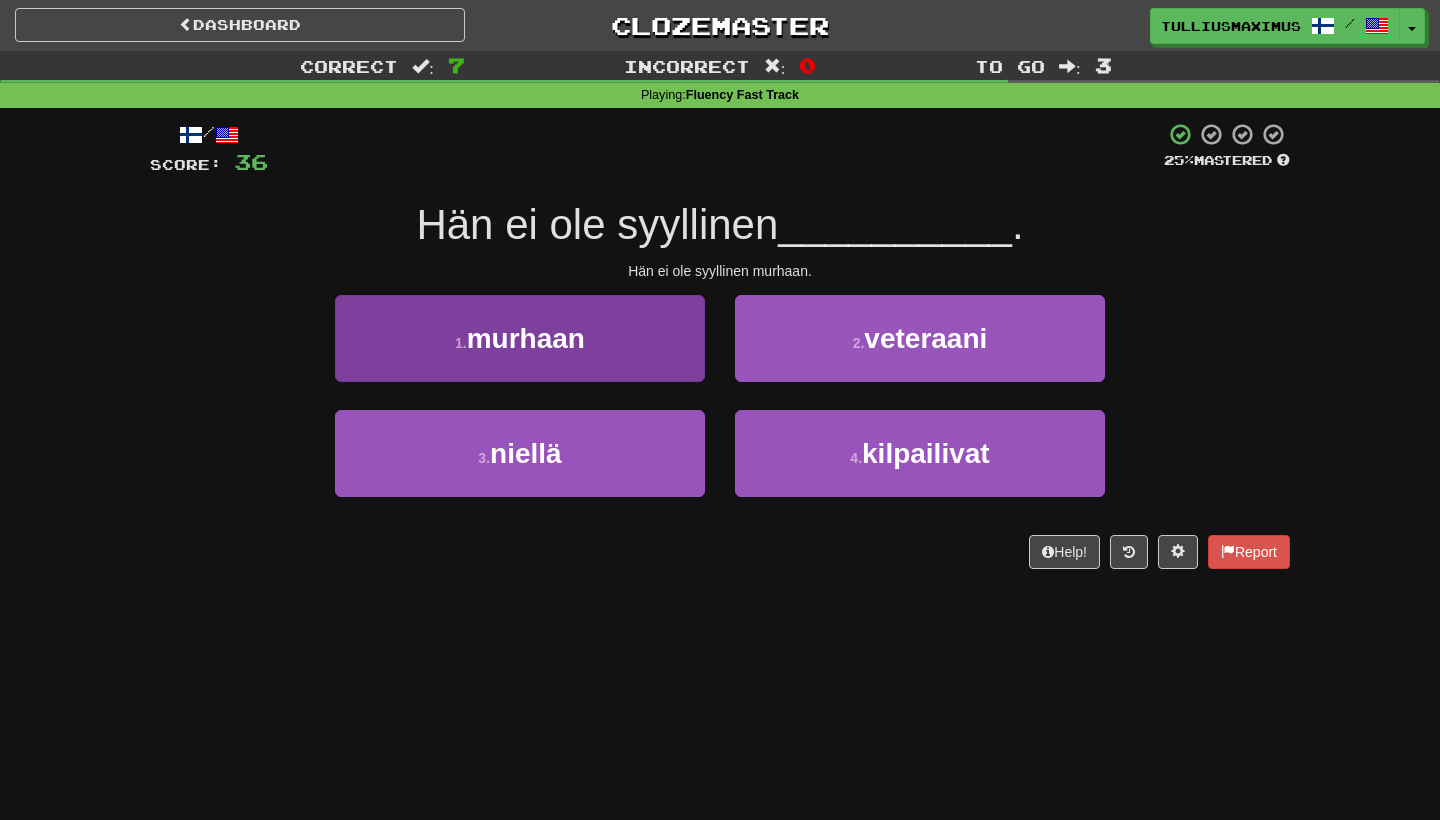 click on "1 .  murhaan" at bounding box center (520, 338) 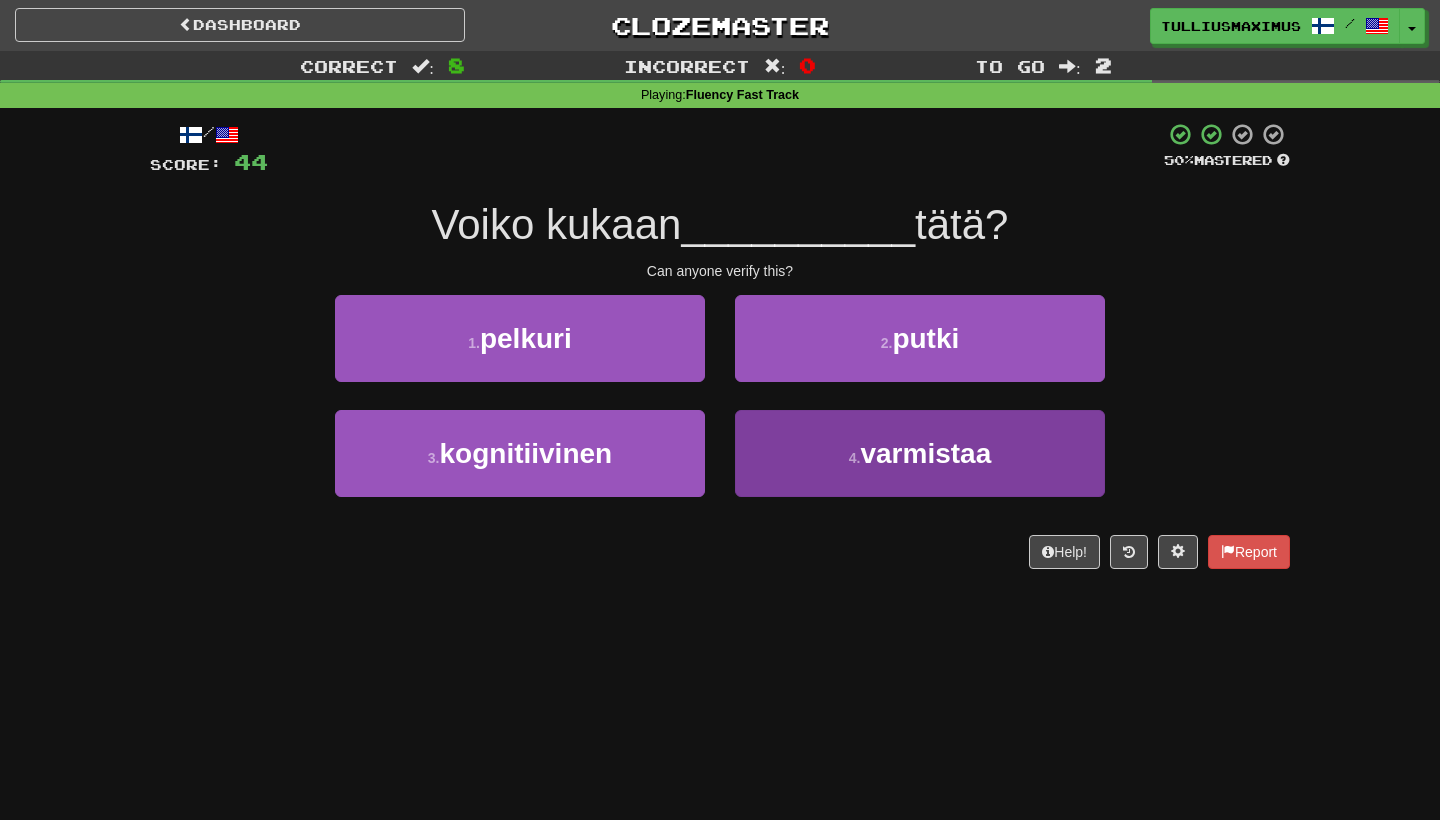 click on "4 .  varmistaa" at bounding box center [920, 453] 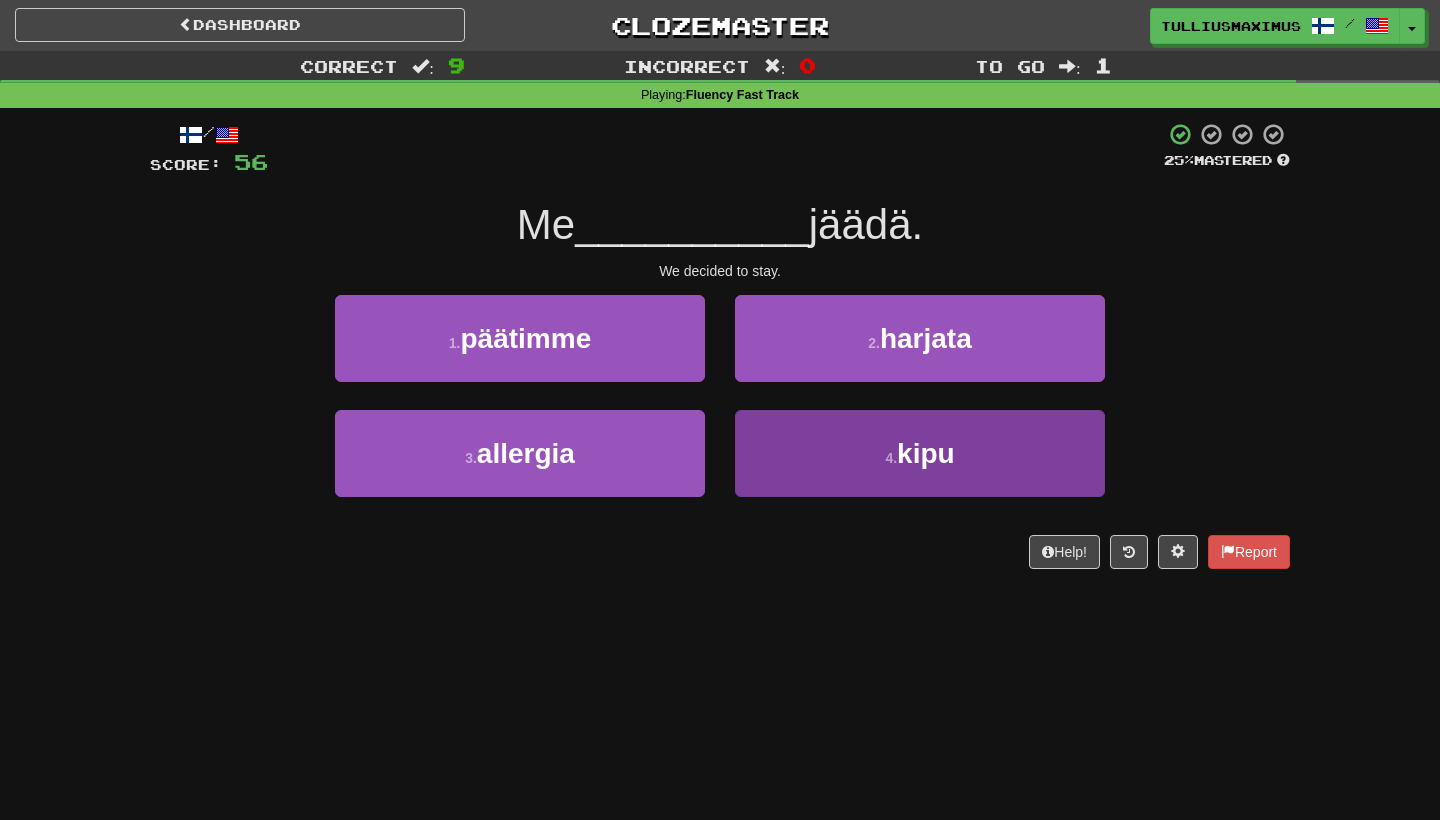 click on "4 .  kipu" at bounding box center [920, 453] 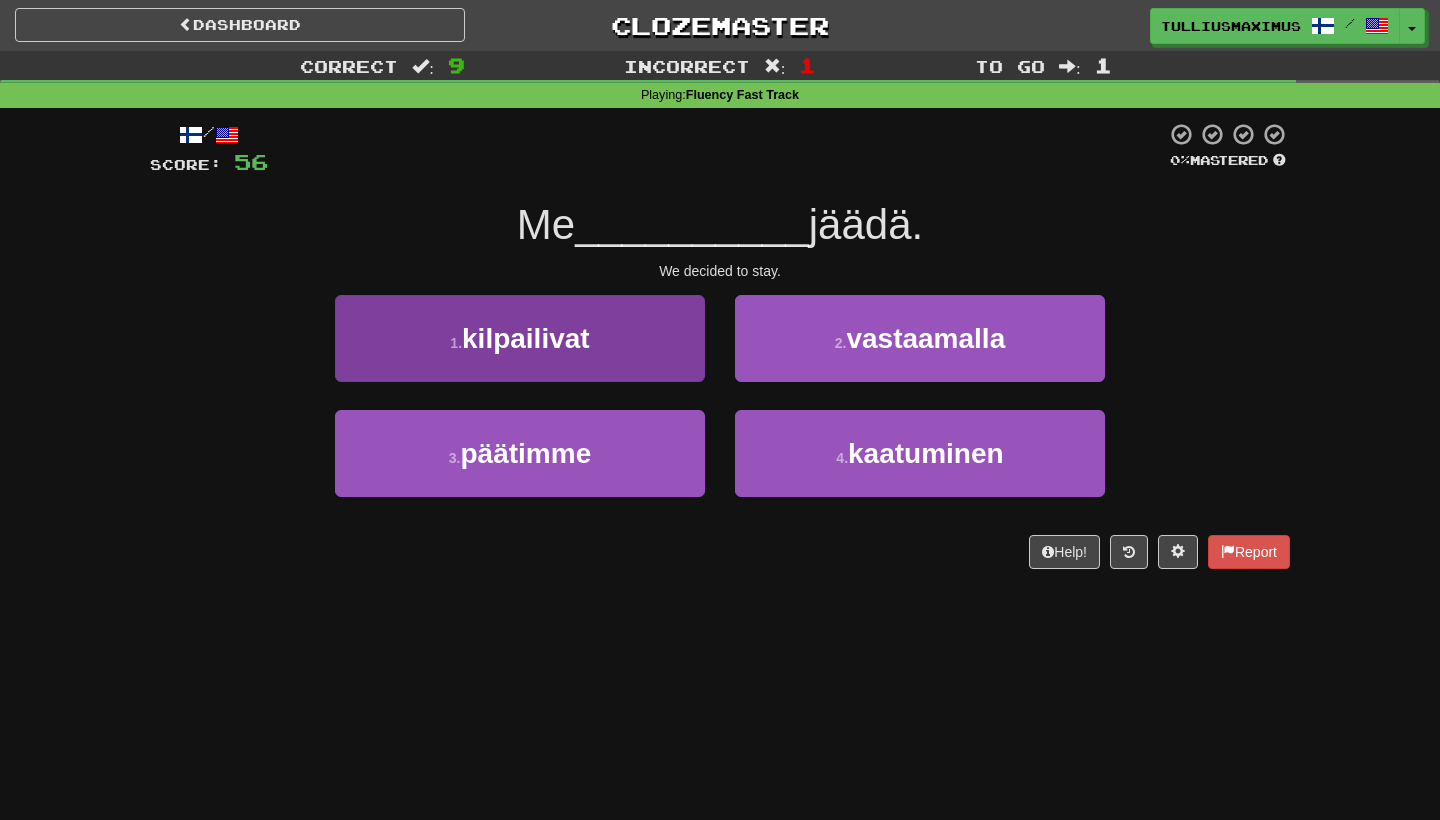 click on "1 .  kilpailivat" at bounding box center (520, 338) 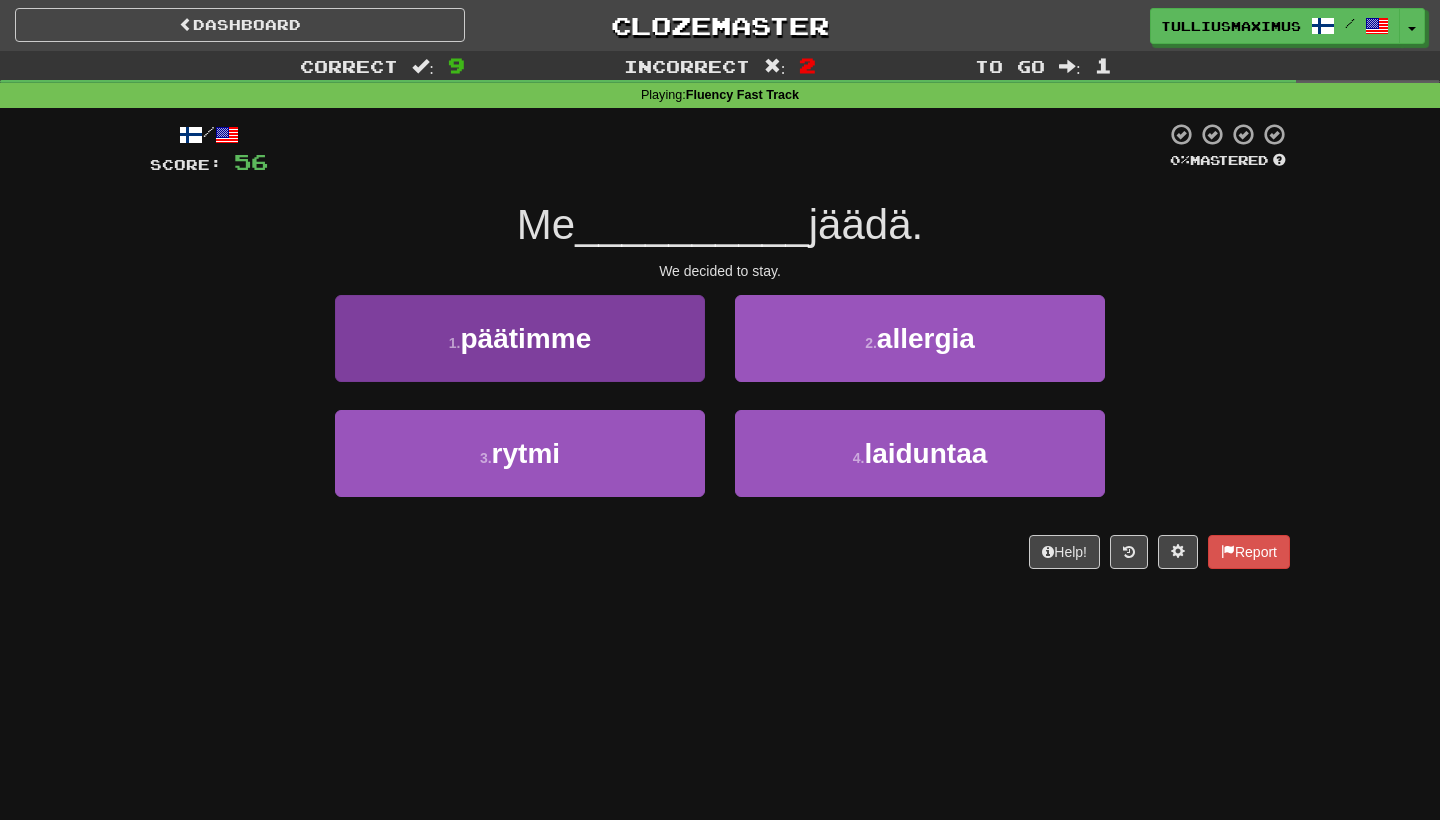 click on "1 .  päätimme" at bounding box center (520, 338) 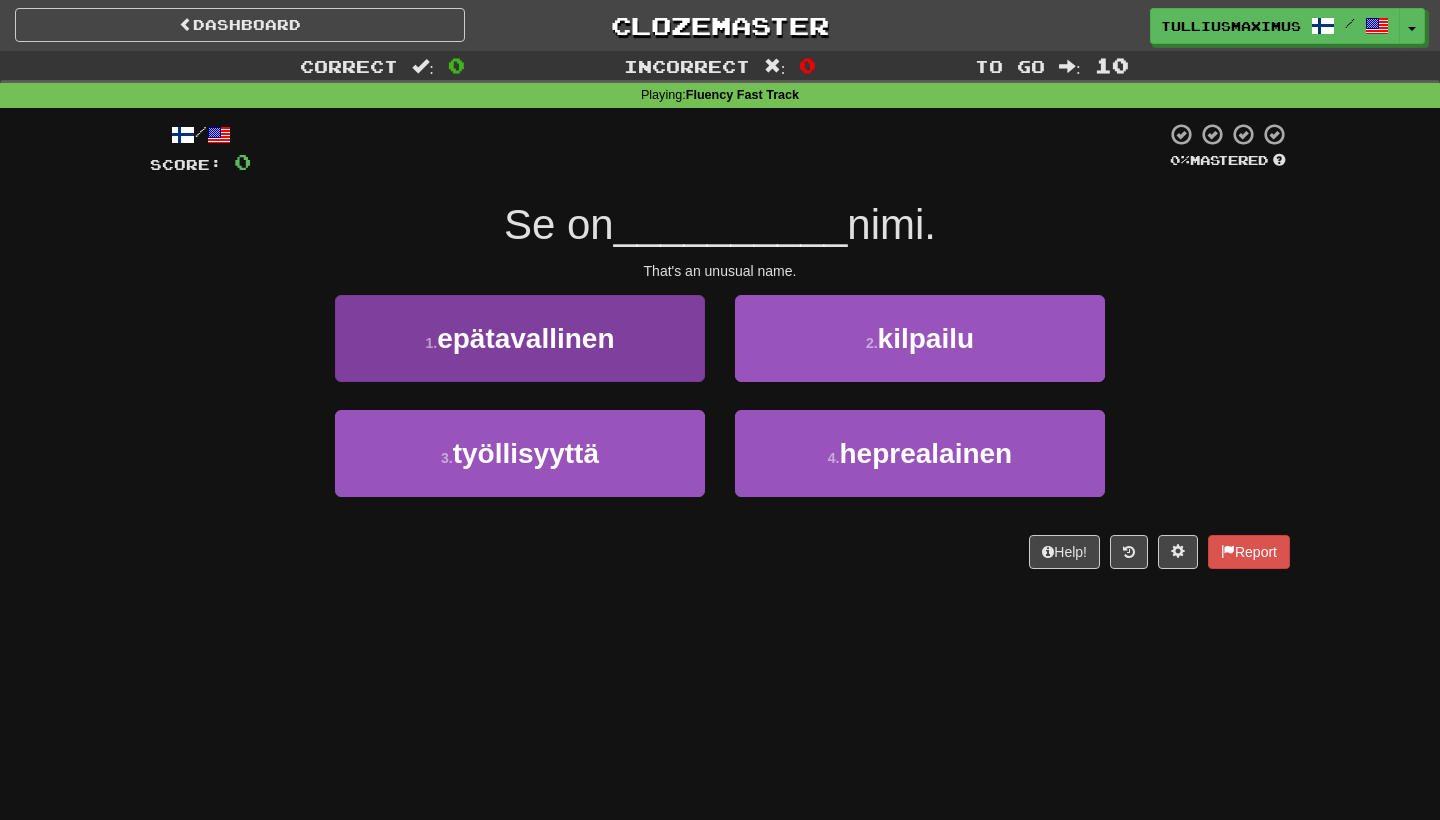 click on "1 .  epätavallinen" at bounding box center (520, 338) 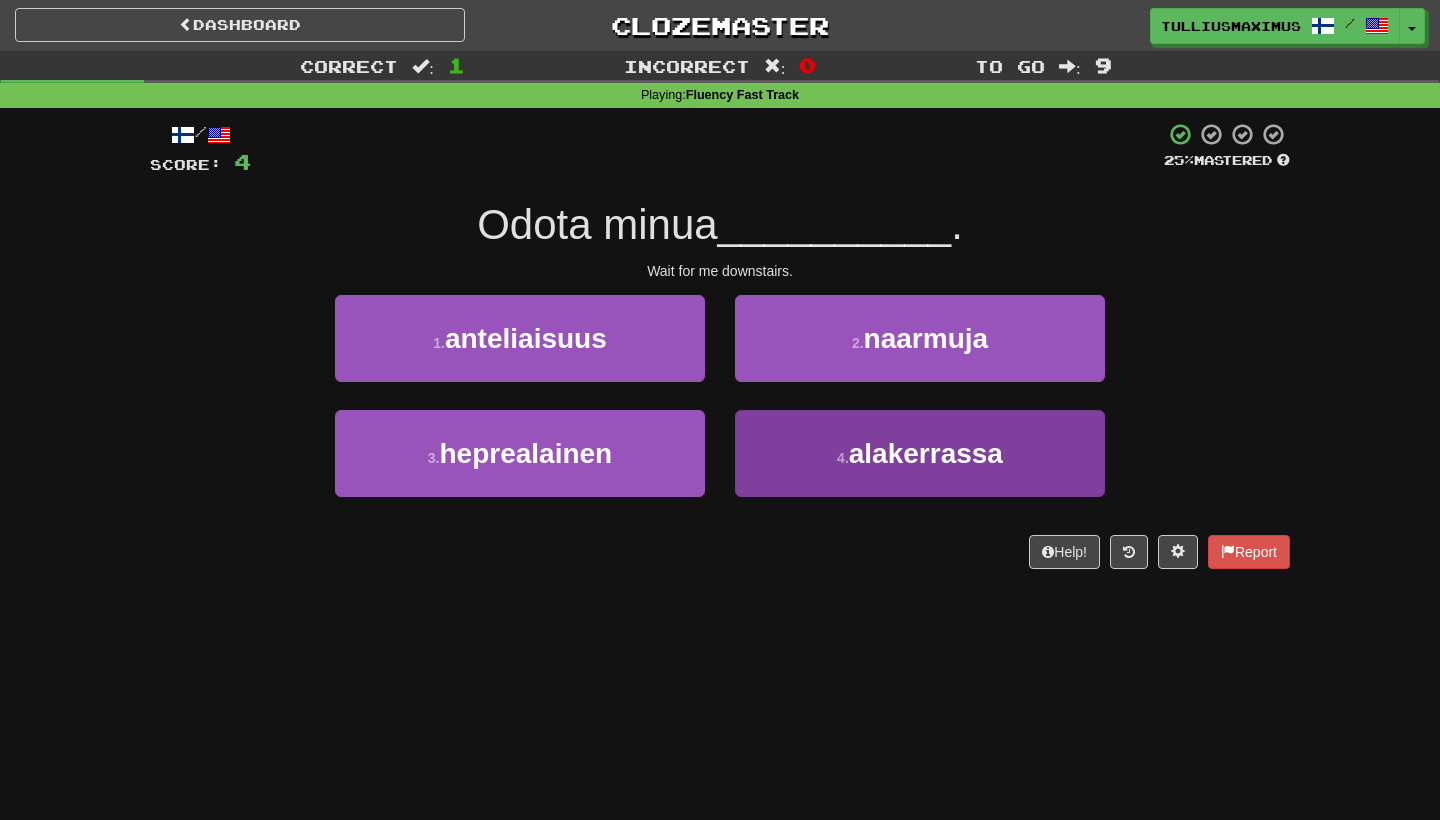 click on "4 .  alakerrassa" at bounding box center [920, 453] 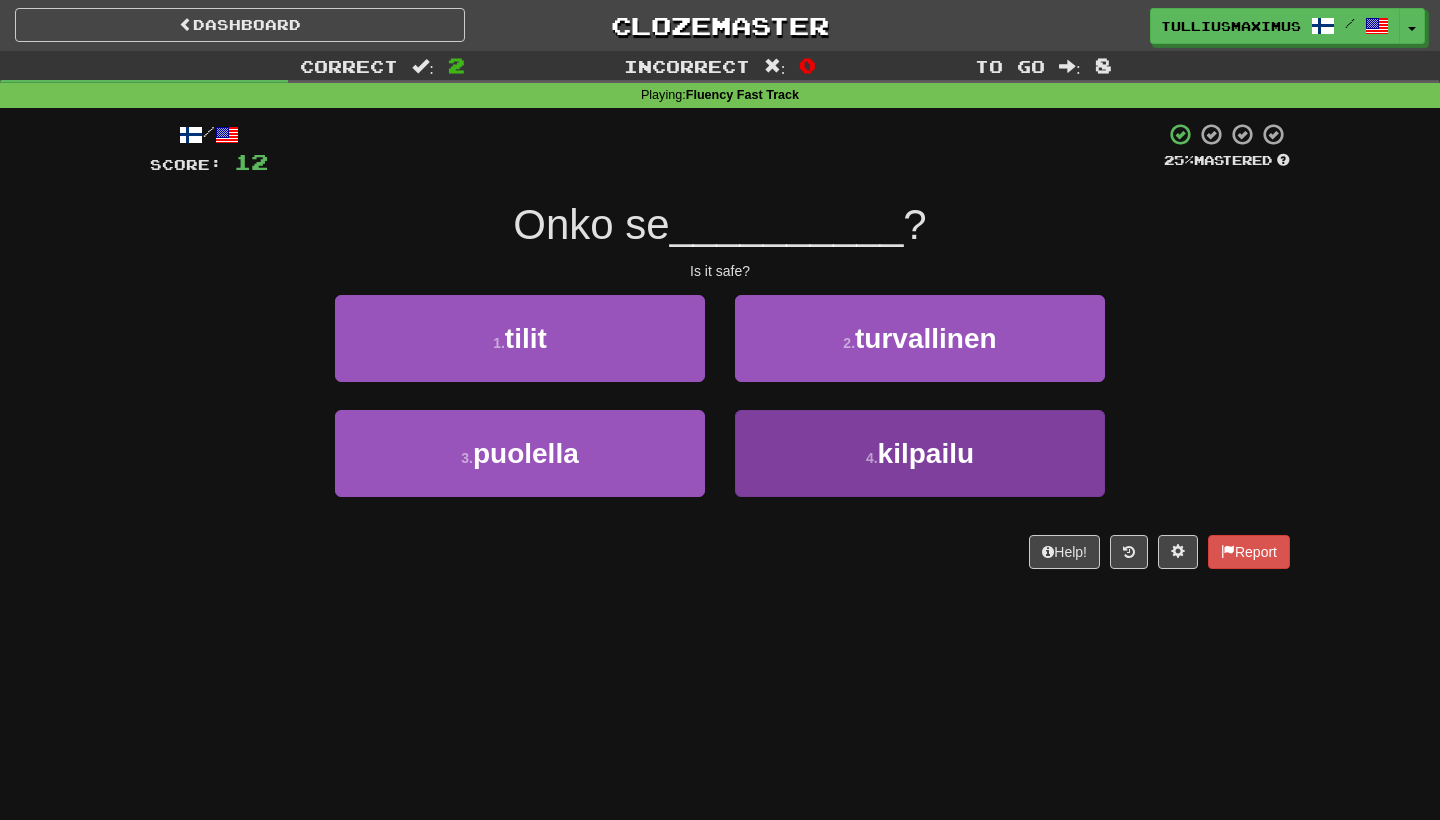 click on "4 .  kilpailu" at bounding box center [920, 453] 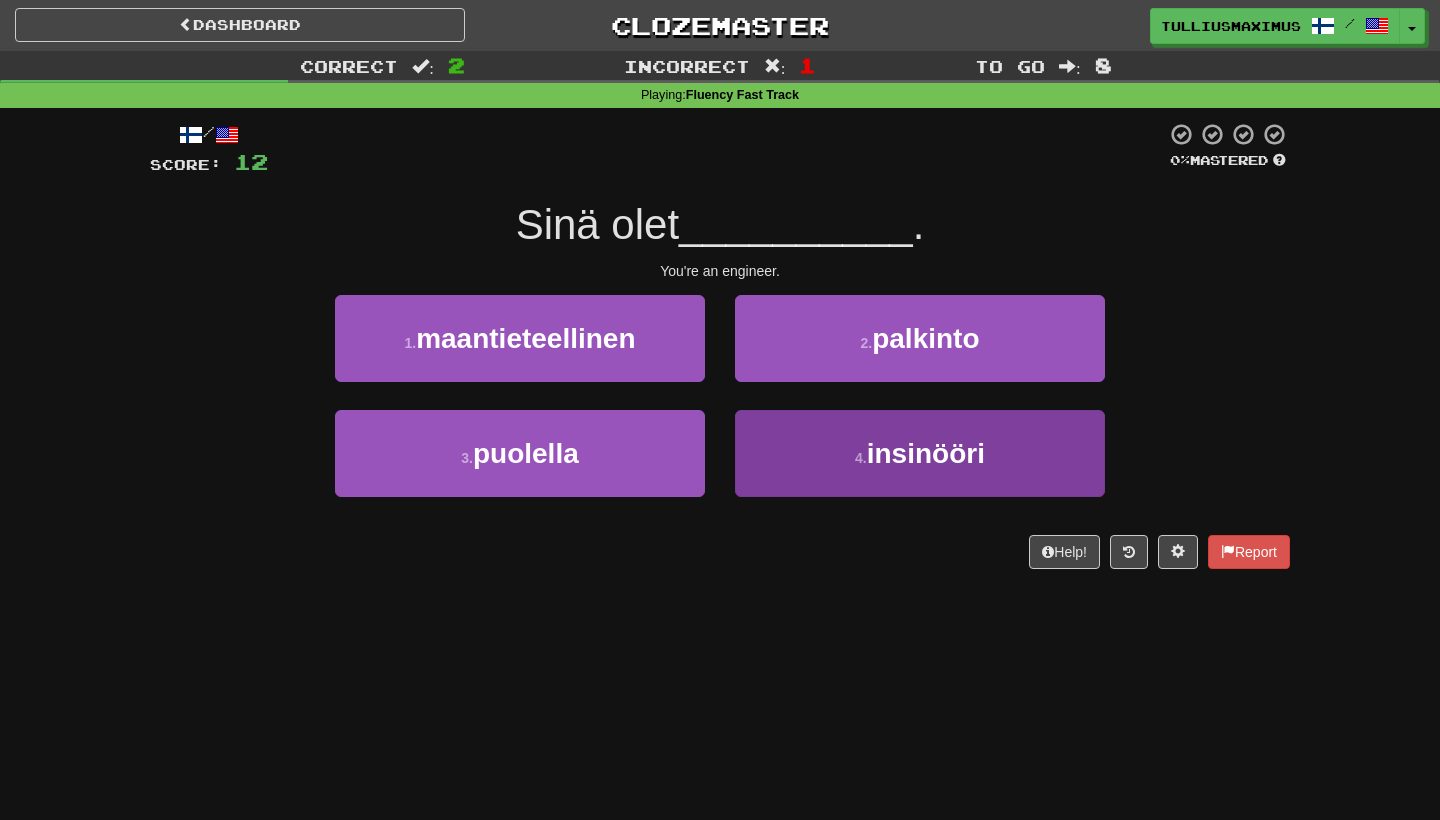 click on "4 .  insinööri" at bounding box center [920, 453] 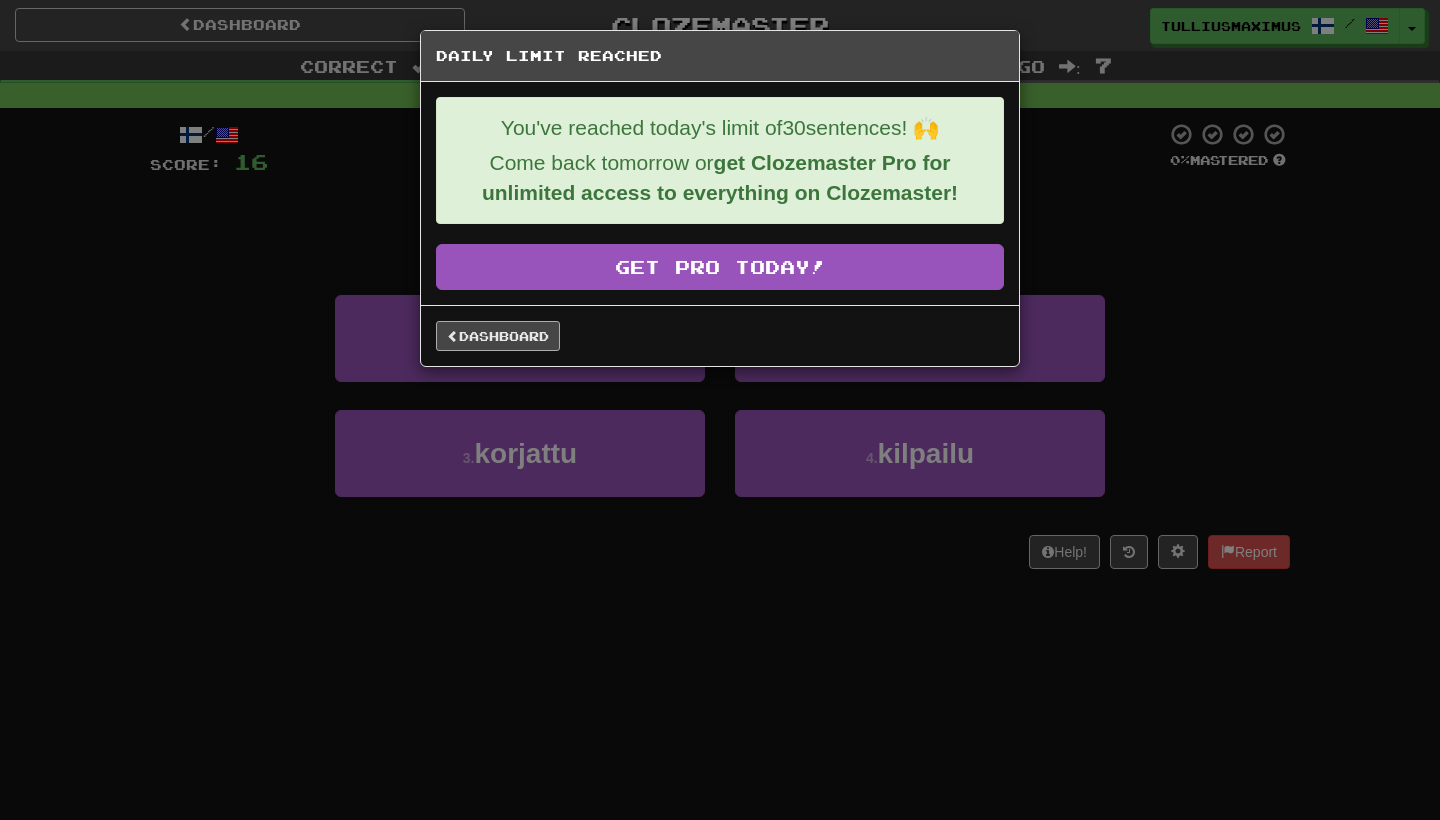 click on "Dashboard" at bounding box center (498, 336) 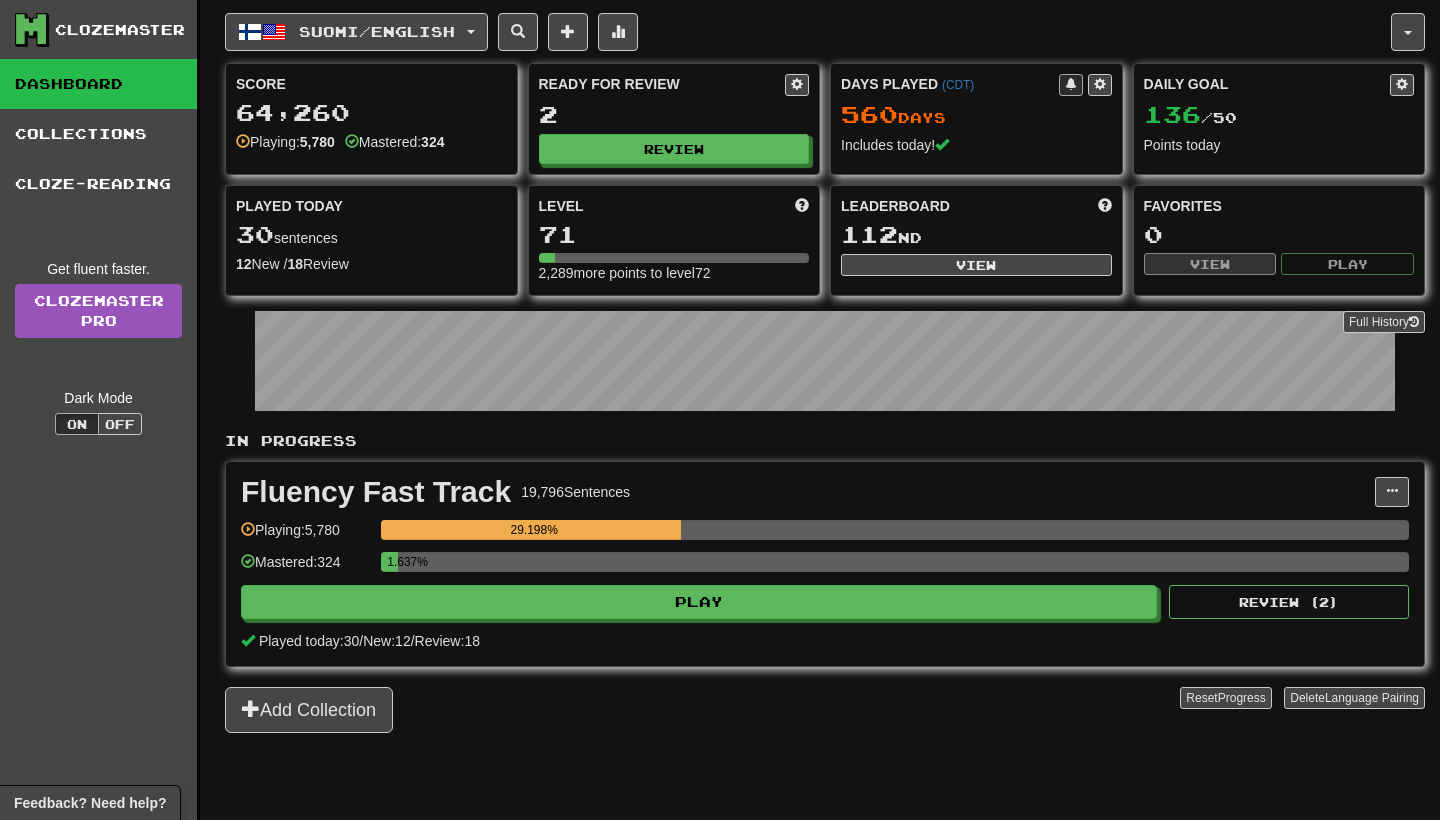 scroll, scrollTop: 0, scrollLeft: 0, axis: both 